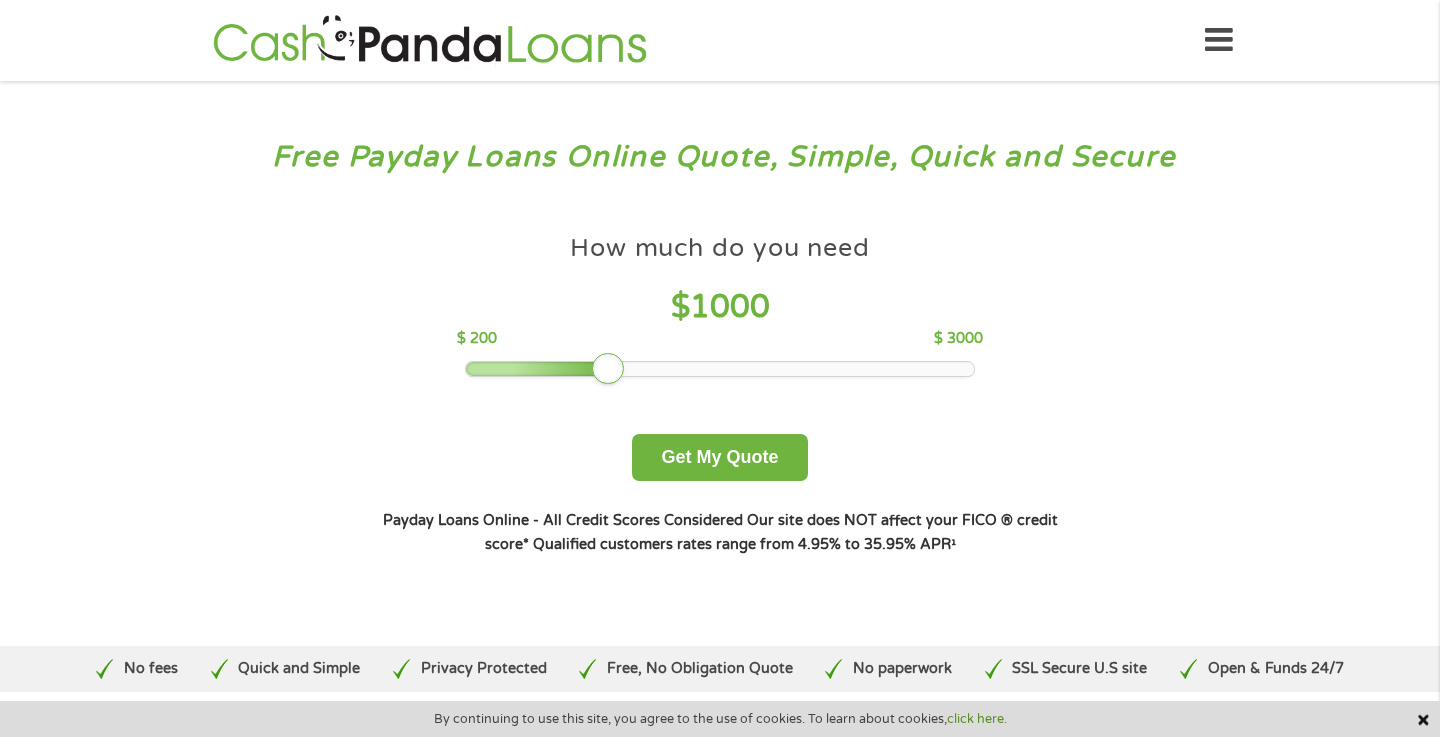 scroll, scrollTop: 0, scrollLeft: 0, axis: both 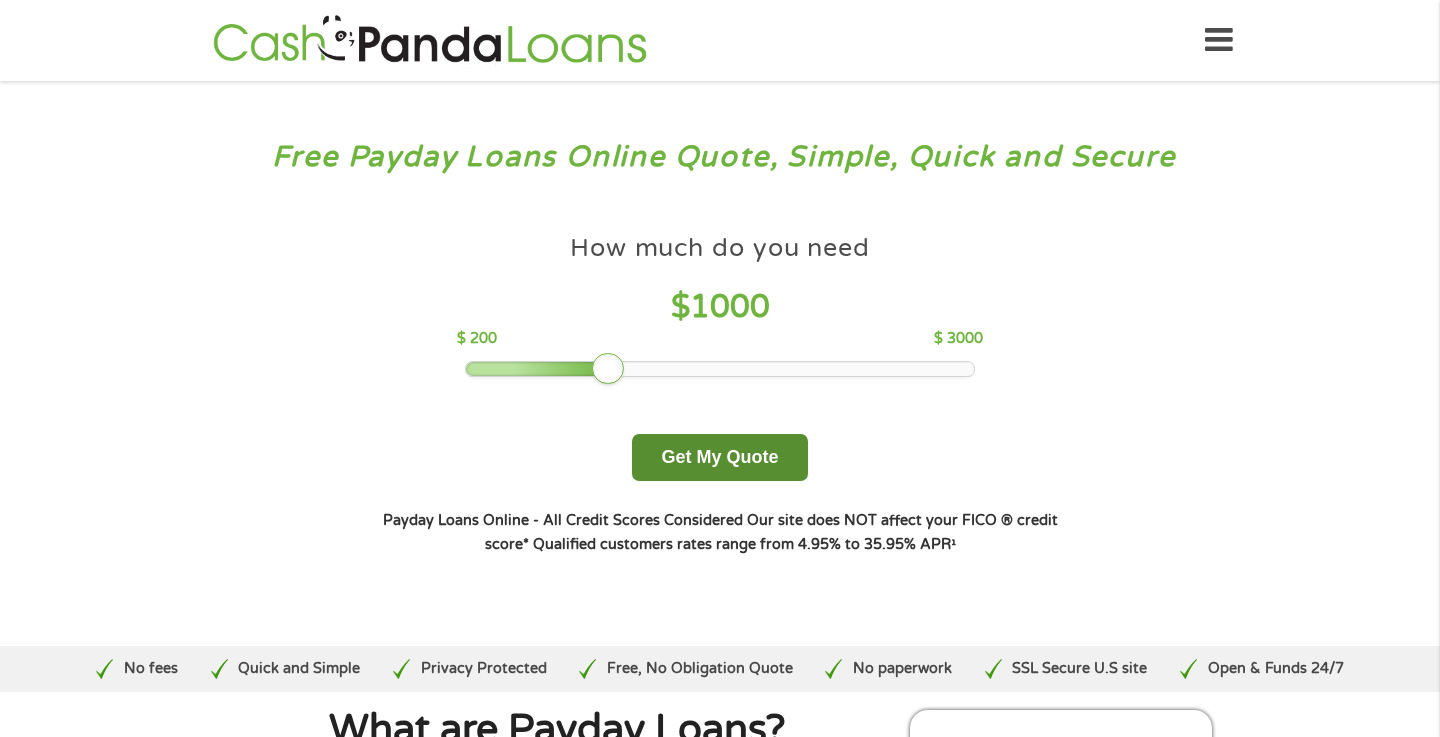 click on "Get My Quote" at bounding box center [719, 457] 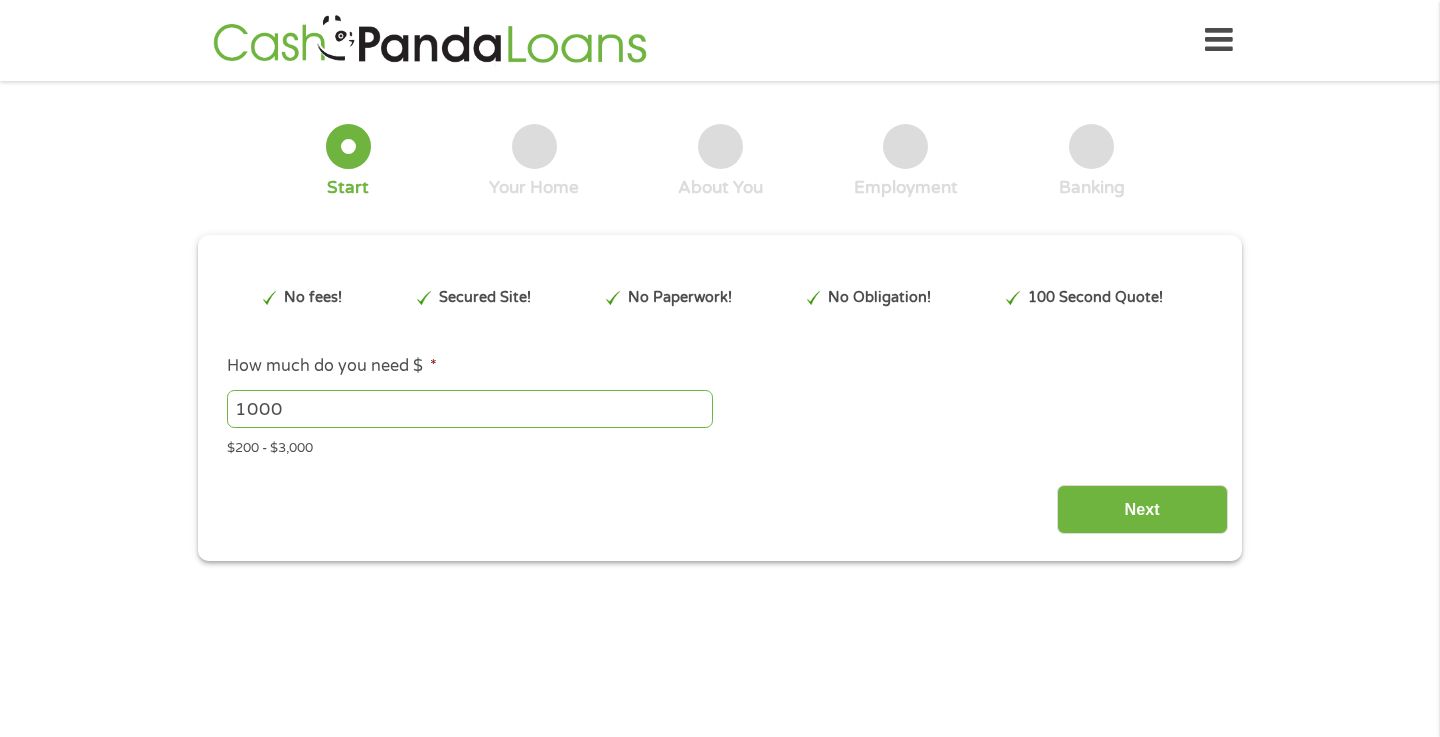 type on "Cj0KCQjw18bEBhCBARIsAKuAFEZkrrX_O02TZ4Znza__gGFi1Wxts_Sr_vJyzrClFZnTAzYt7BaqbGsaAiVQEALw_wcB" 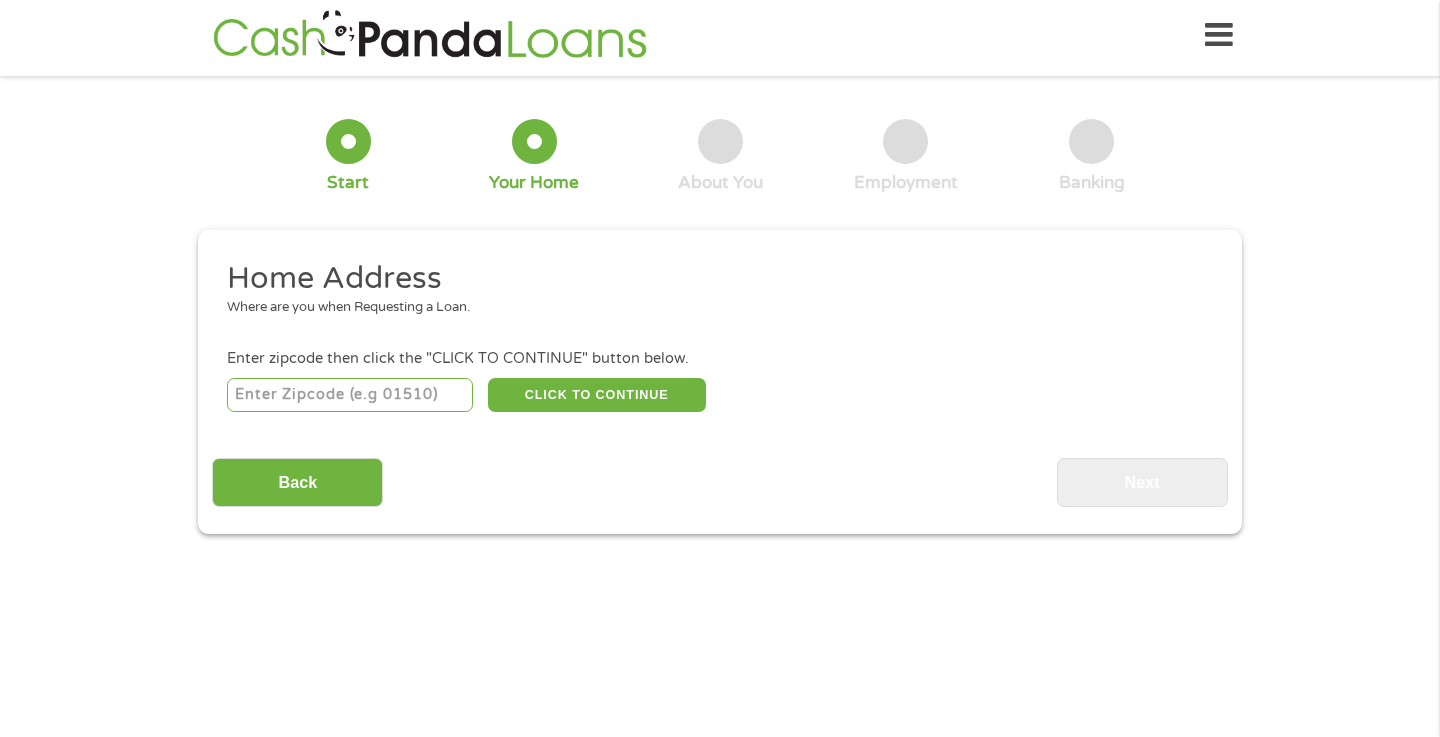 scroll, scrollTop: 8, scrollLeft: 8, axis: both 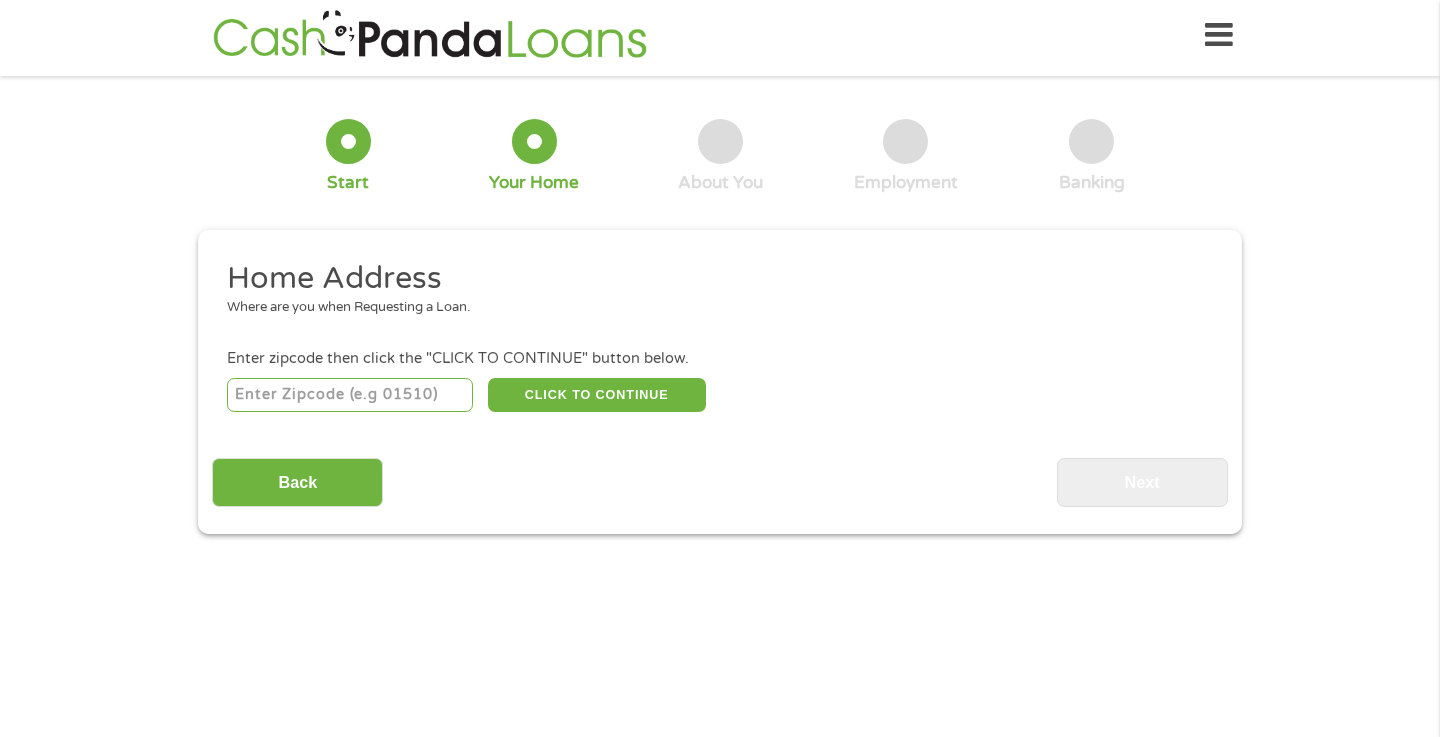 click at bounding box center [350, 395] 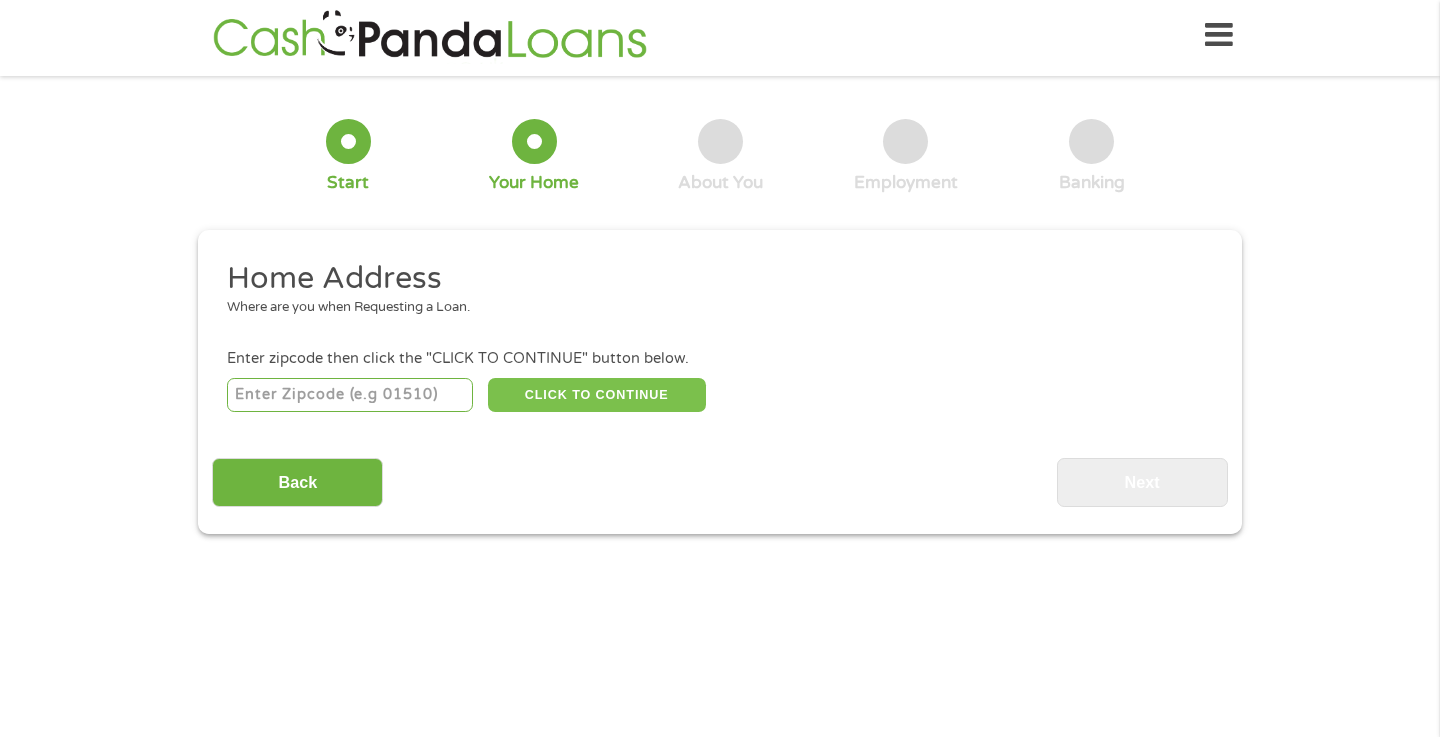 type on "[ZIP]" 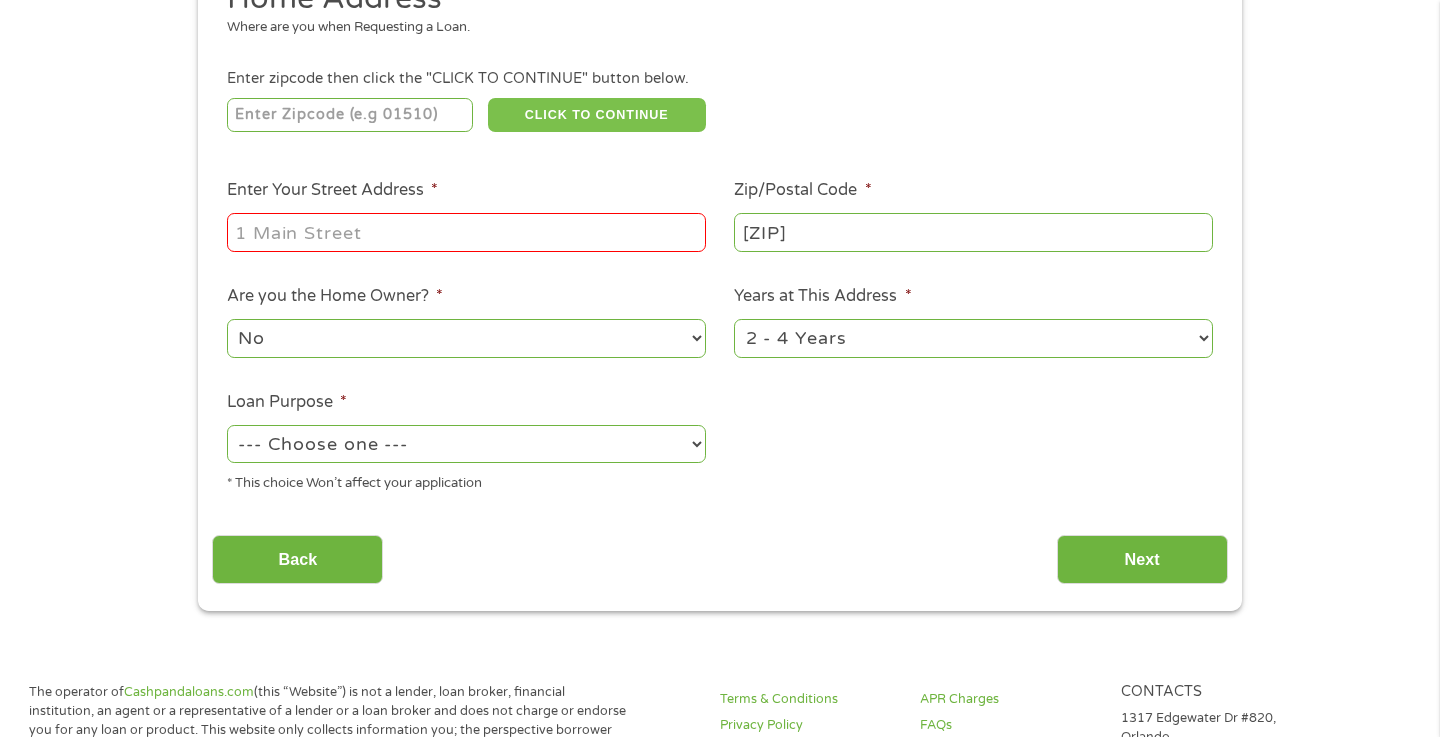 scroll, scrollTop: 287, scrollLeft: 0, axis: vertical 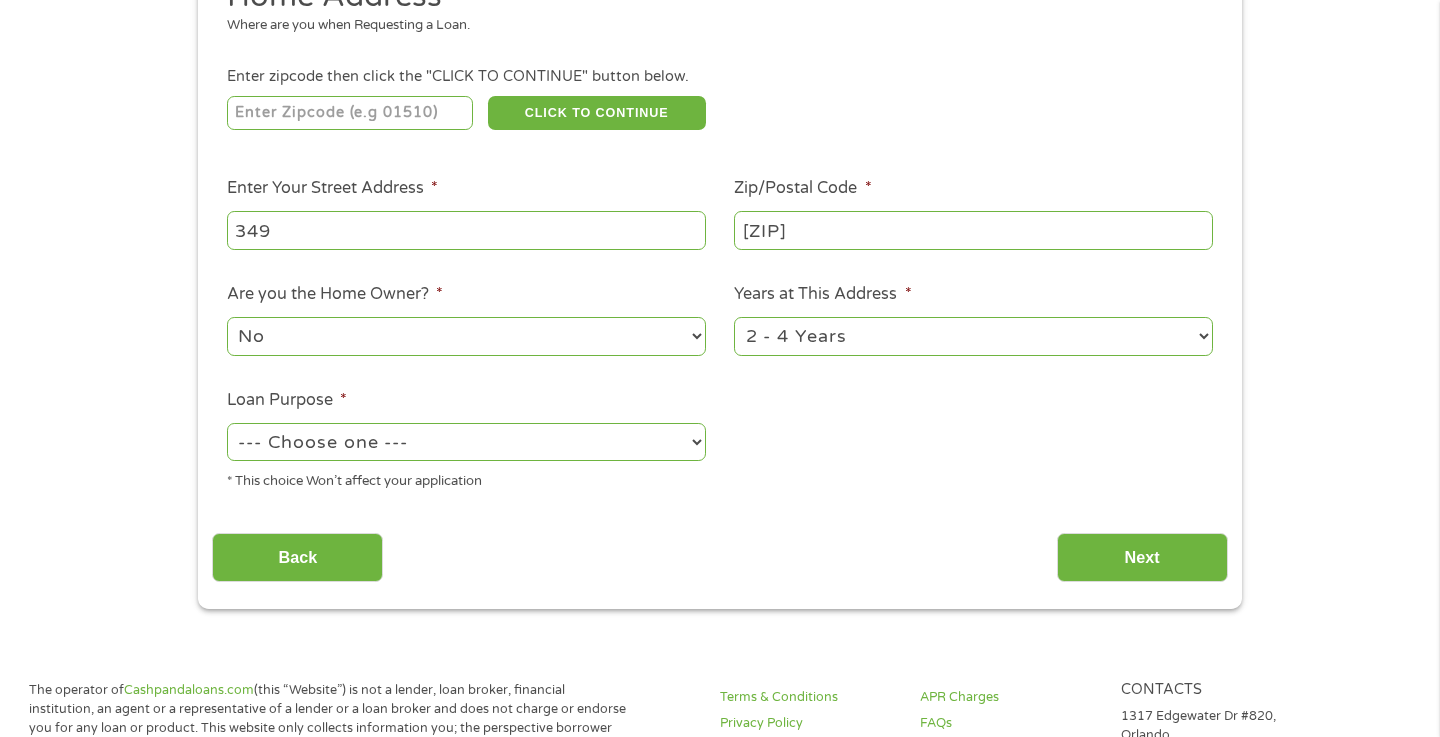 drag, startPoint x: 474, startPoint y: 229, endPoint x: 168, endPoint y: 206, distance: 306.86316 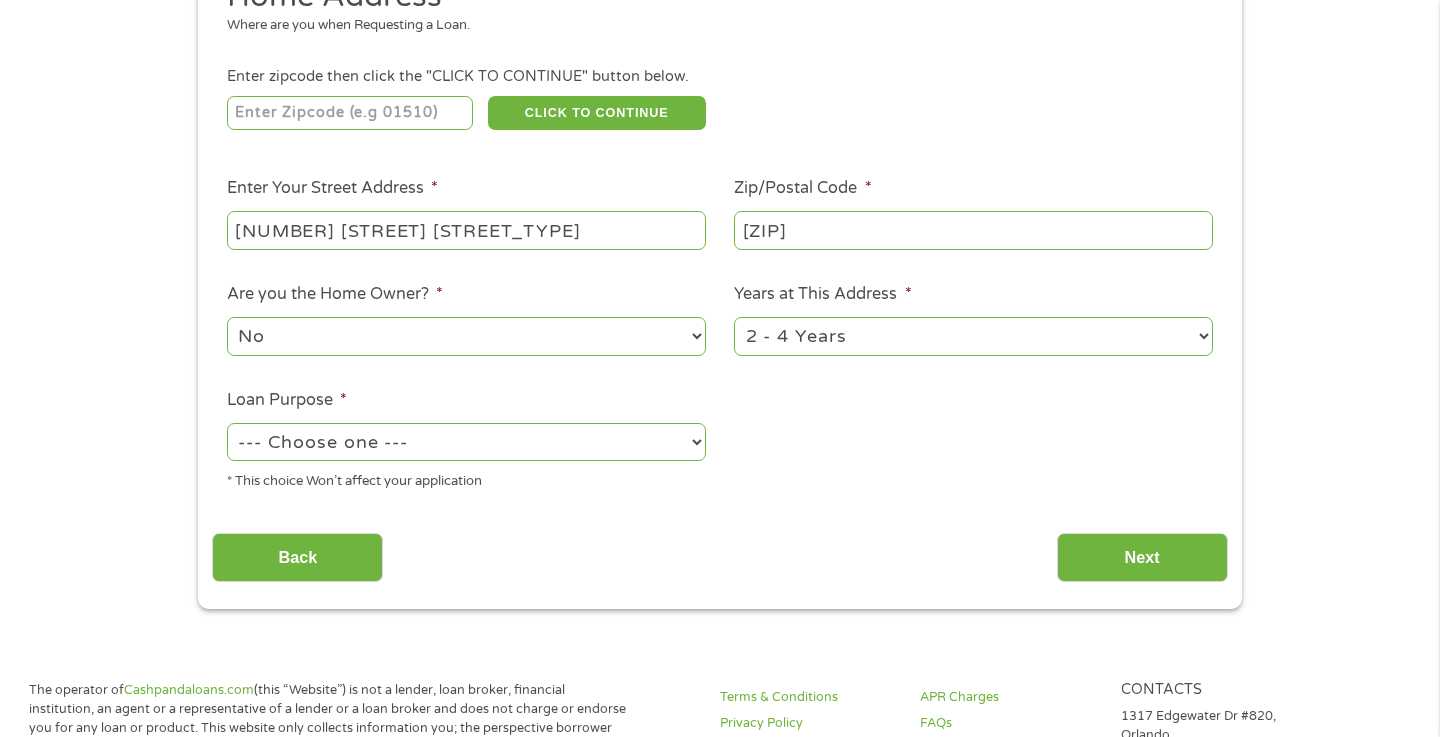 type on "[NUMBER] [STREET] [STREET_TYPE]" 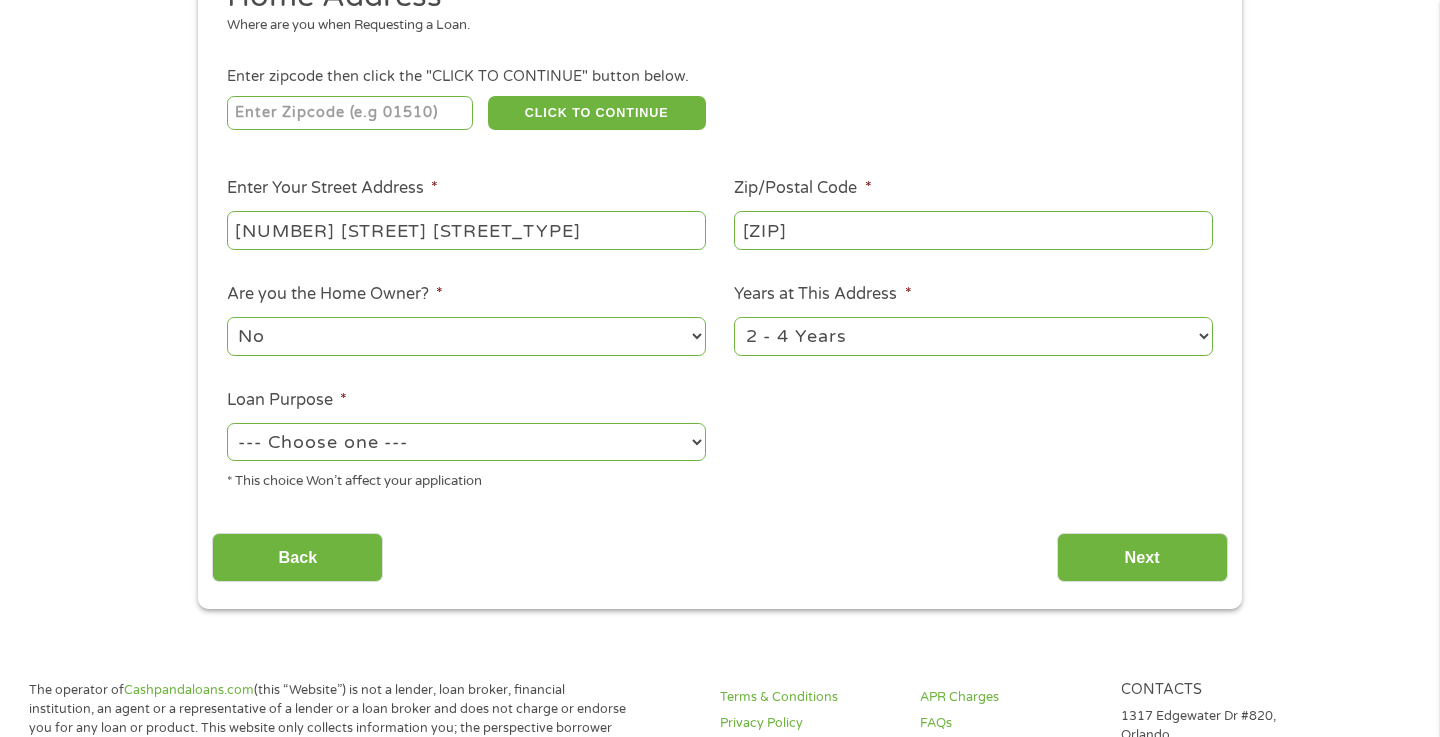 select on "paybills" 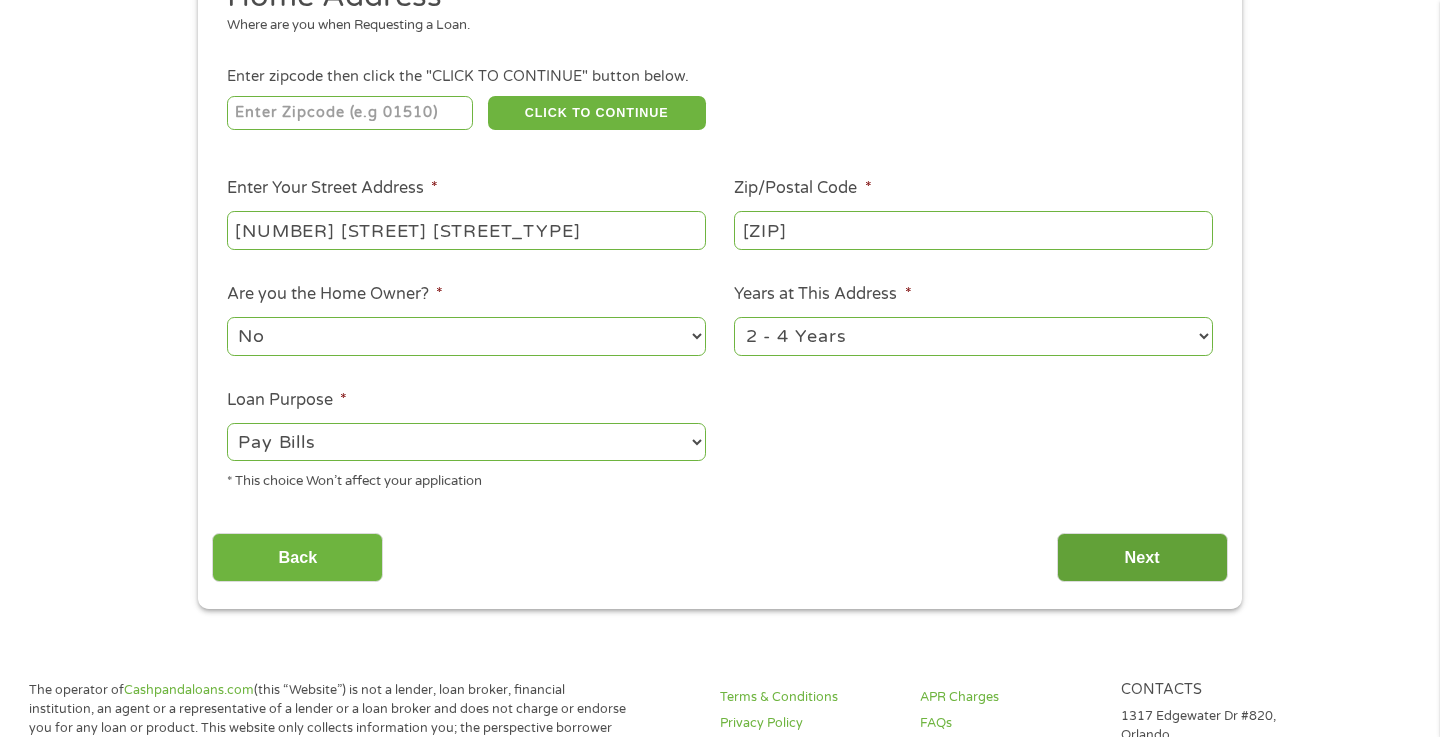 click on "Next" at bounding box center [1142, 557] 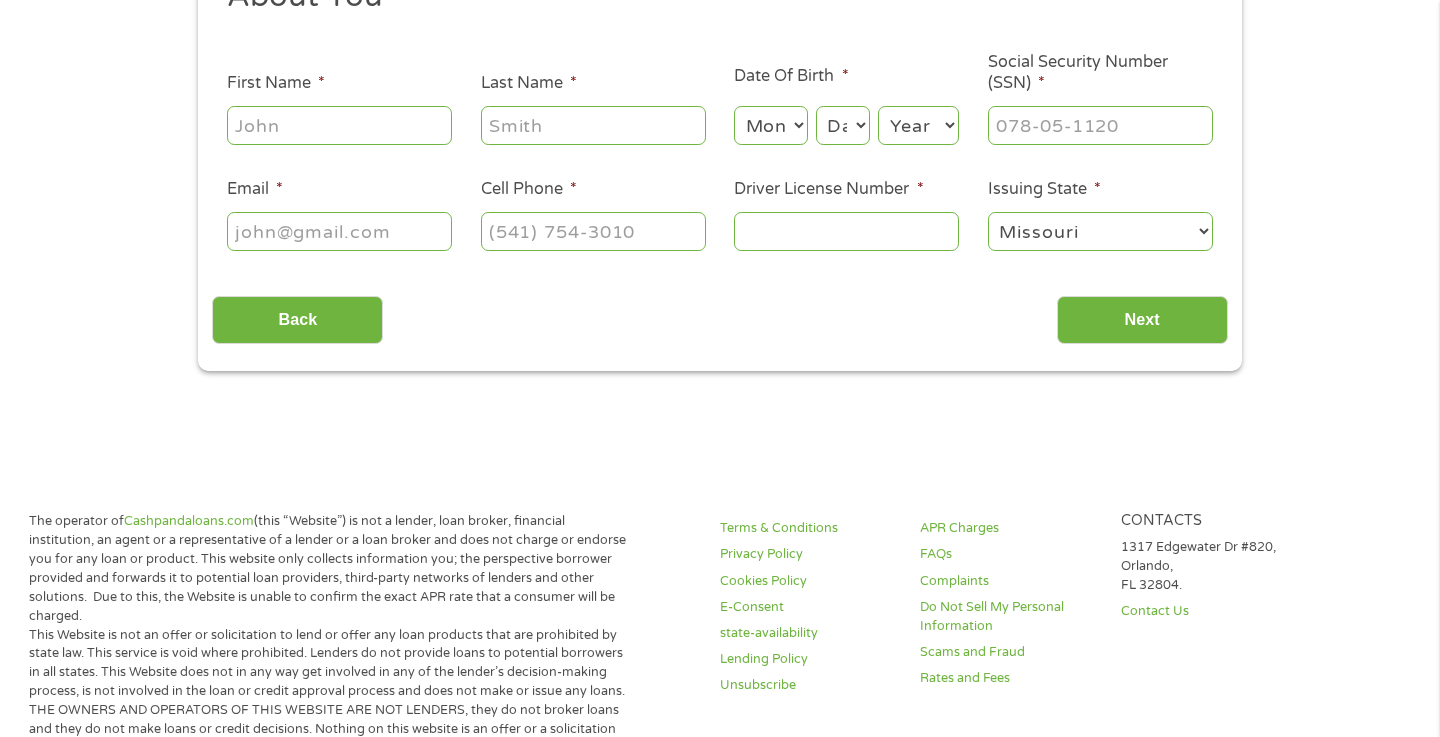 scroll, scrollTop: 269, scrollLeft: 0, axis: vertical 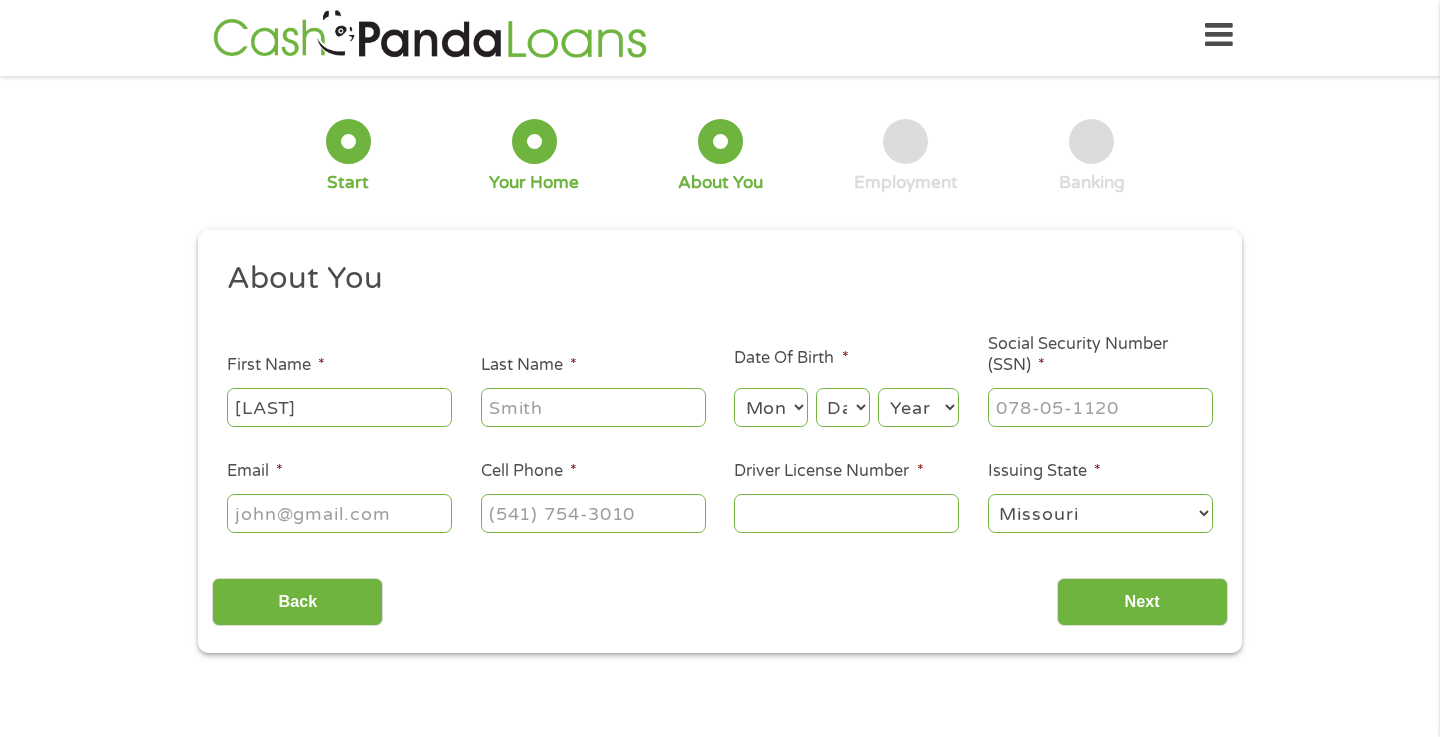type on "[LAST]" 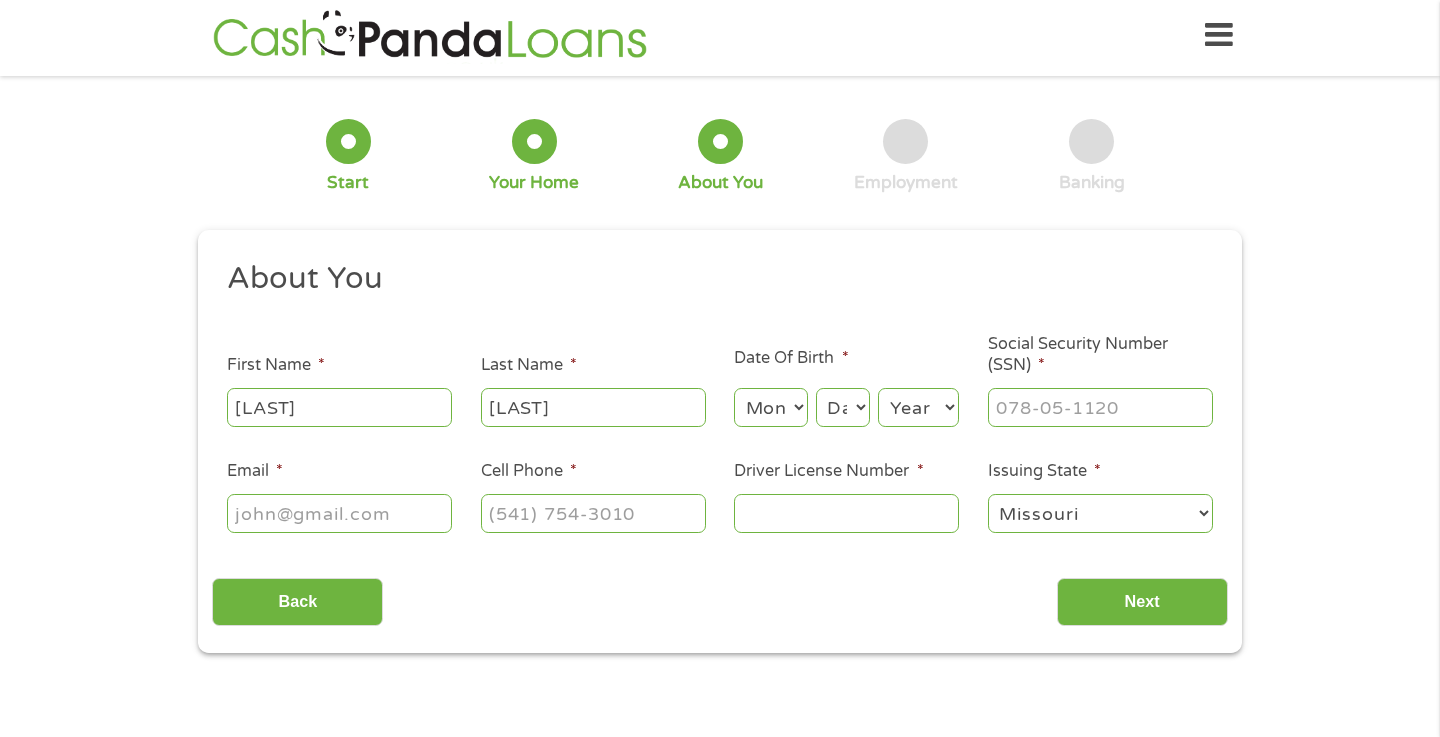 type on "[LAST]" 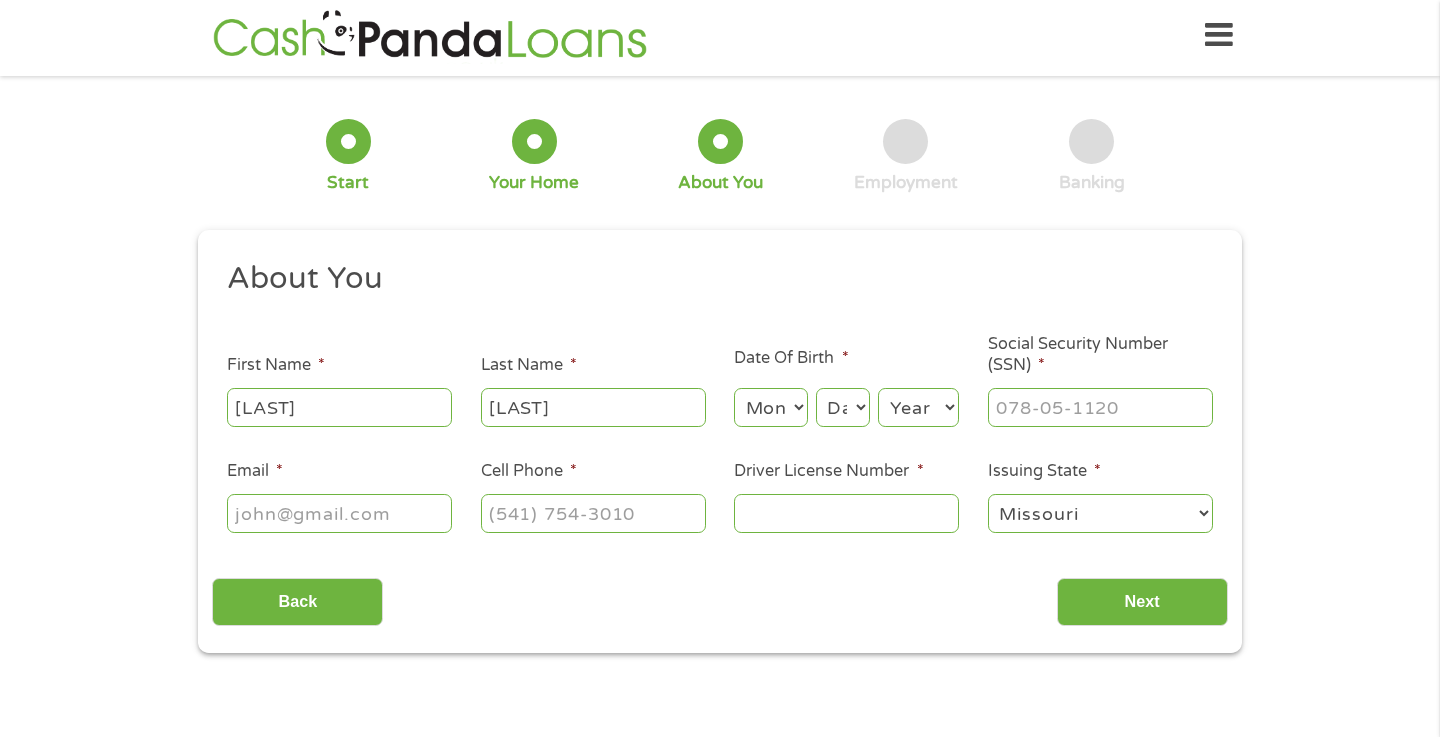 select on "4" 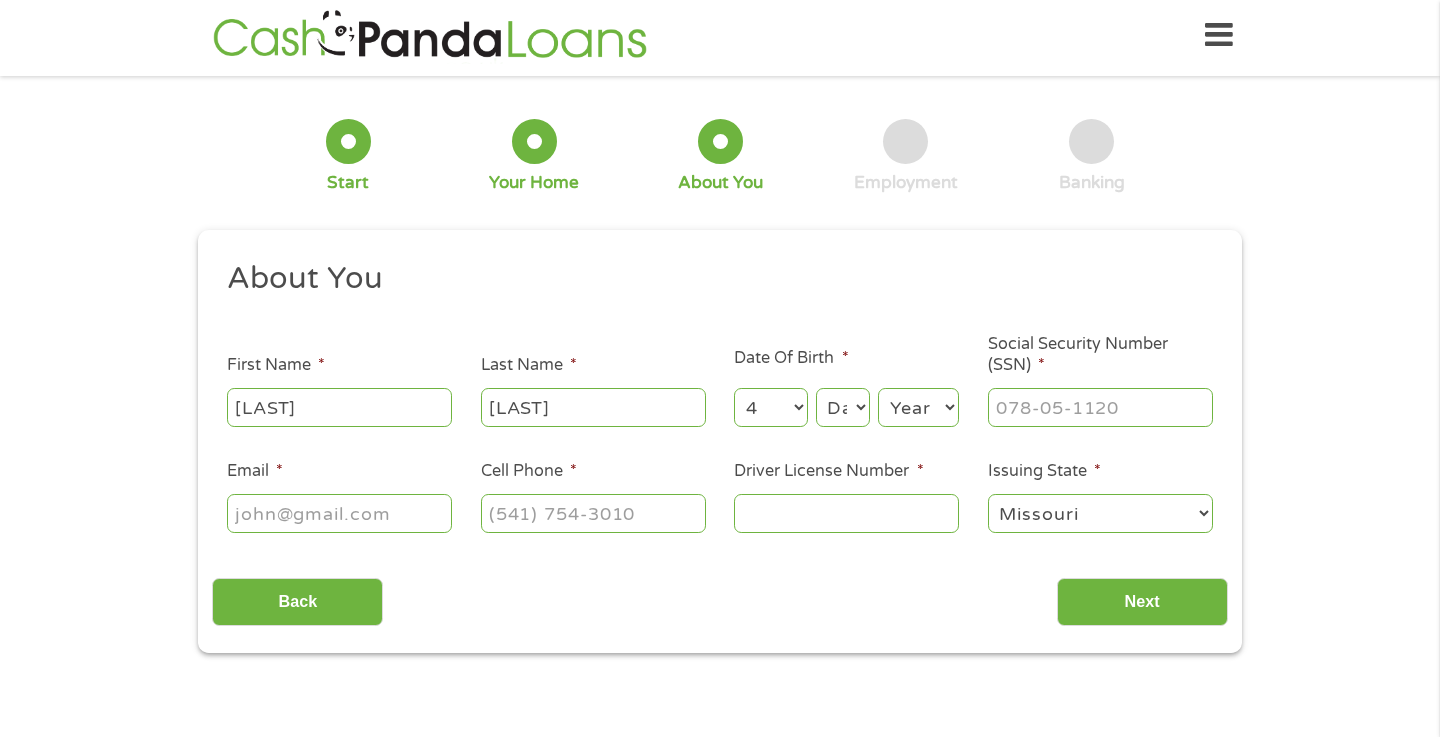select on "14" 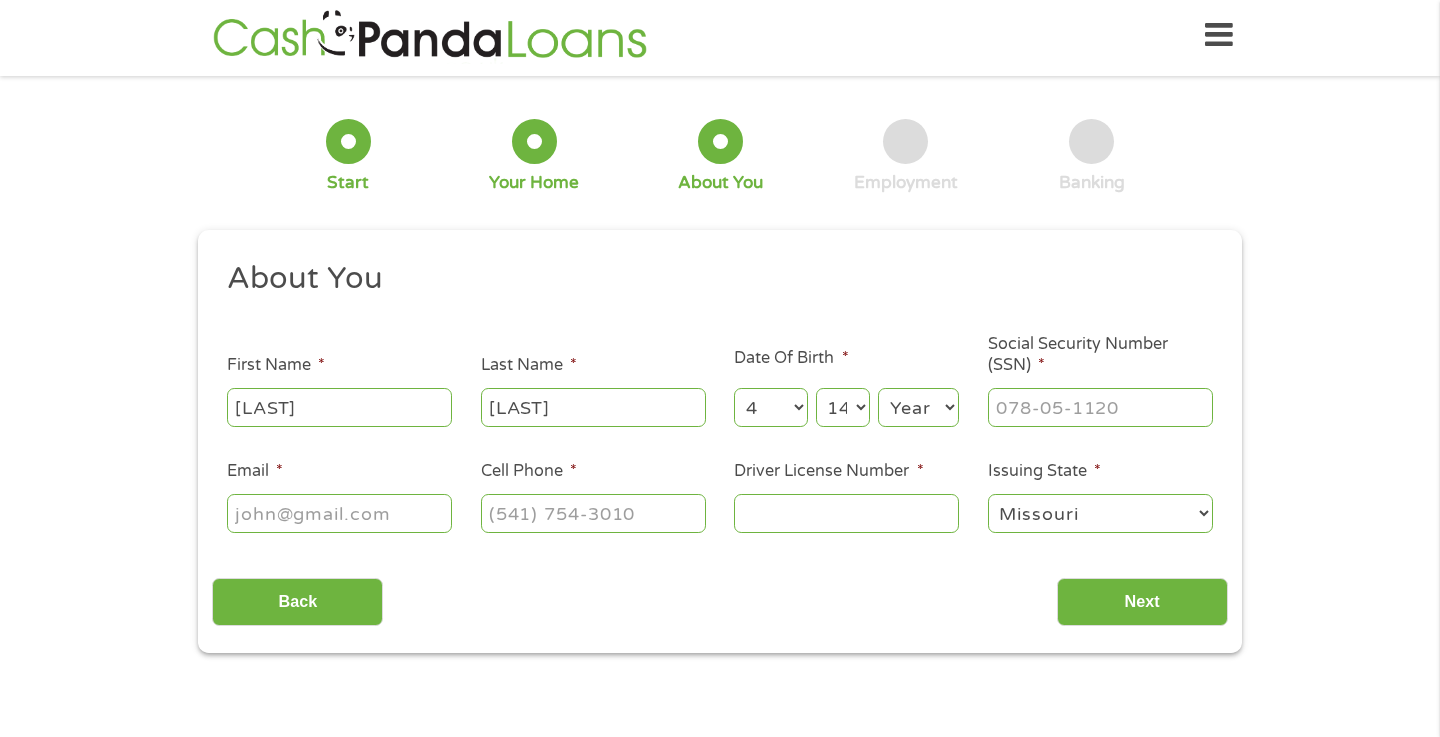 select on "2001" 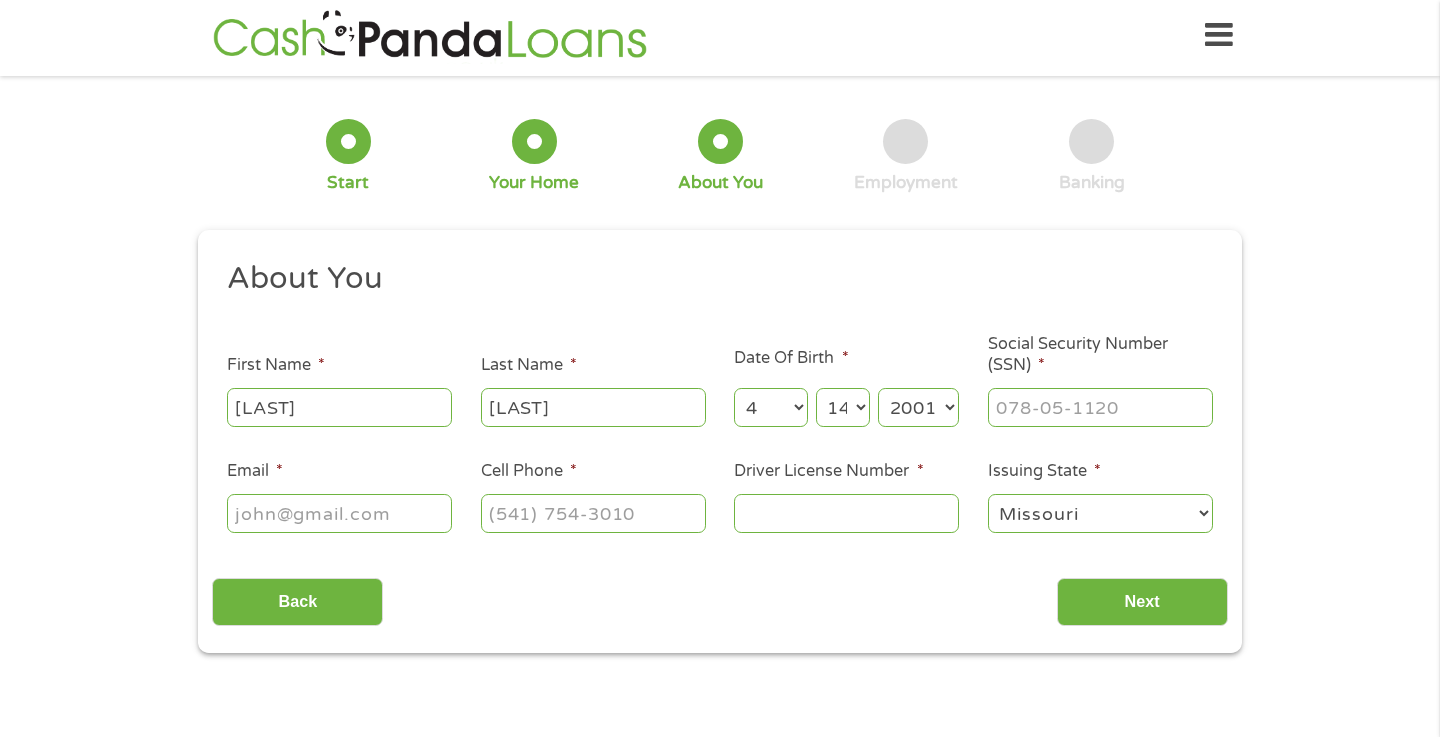 click on "Social Security Number (SSN) *" at bounding box center (1100, 407) 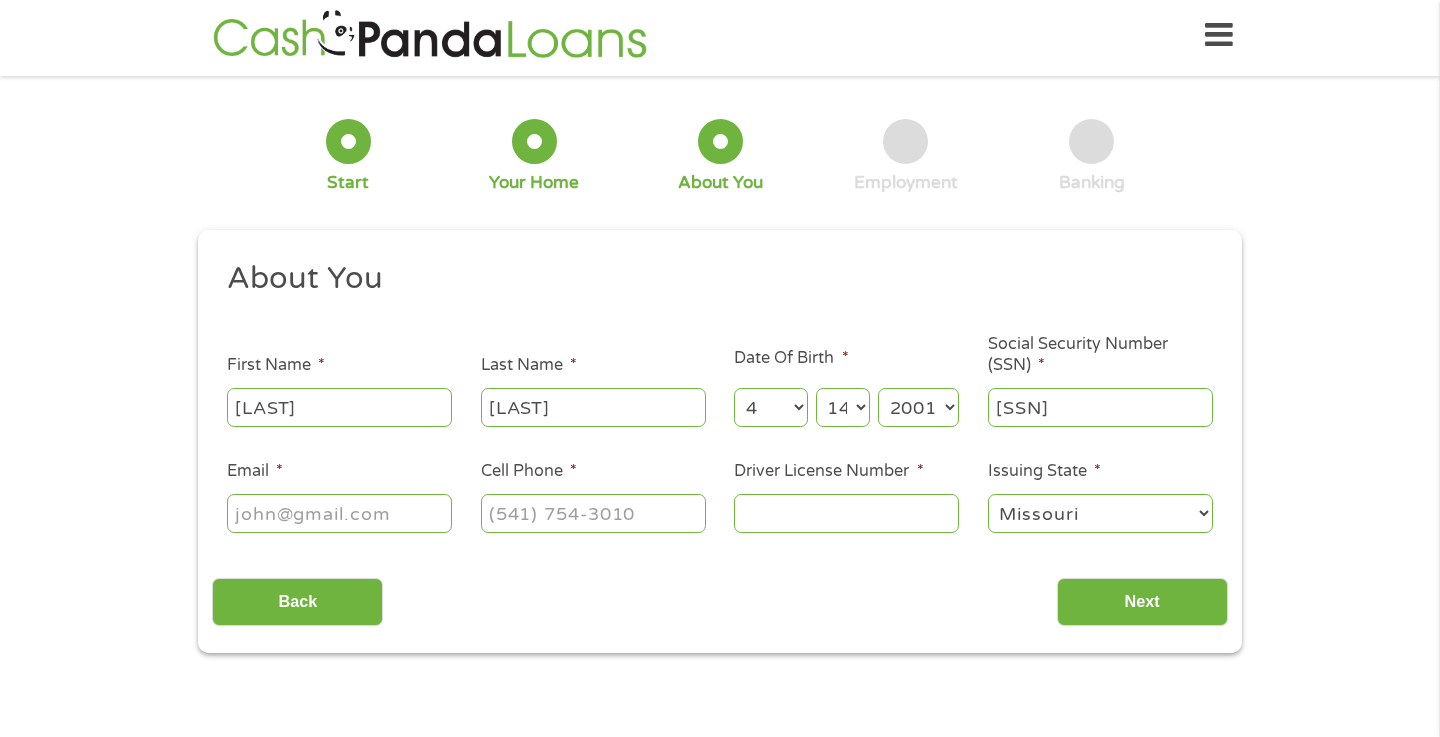 type on "[SSN]" 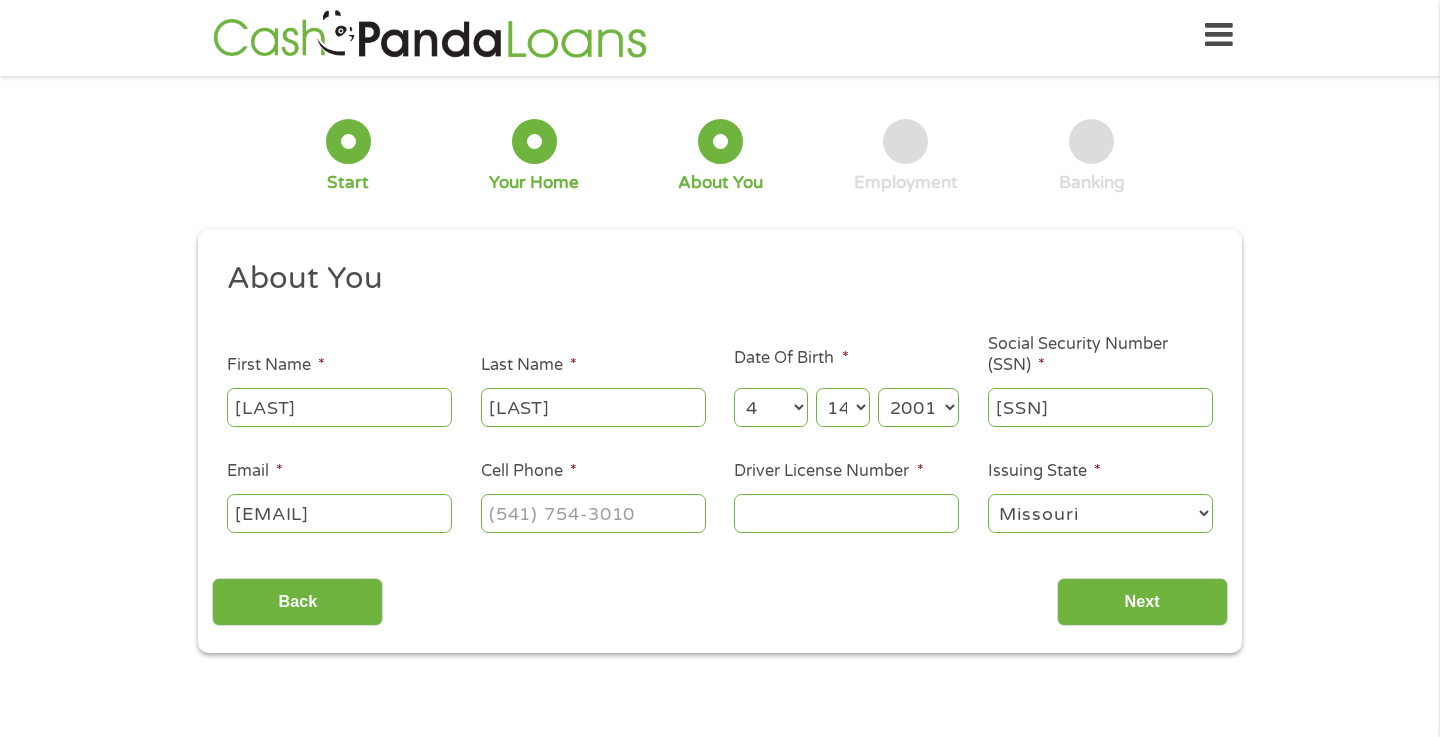 type on "[EMAIL]" 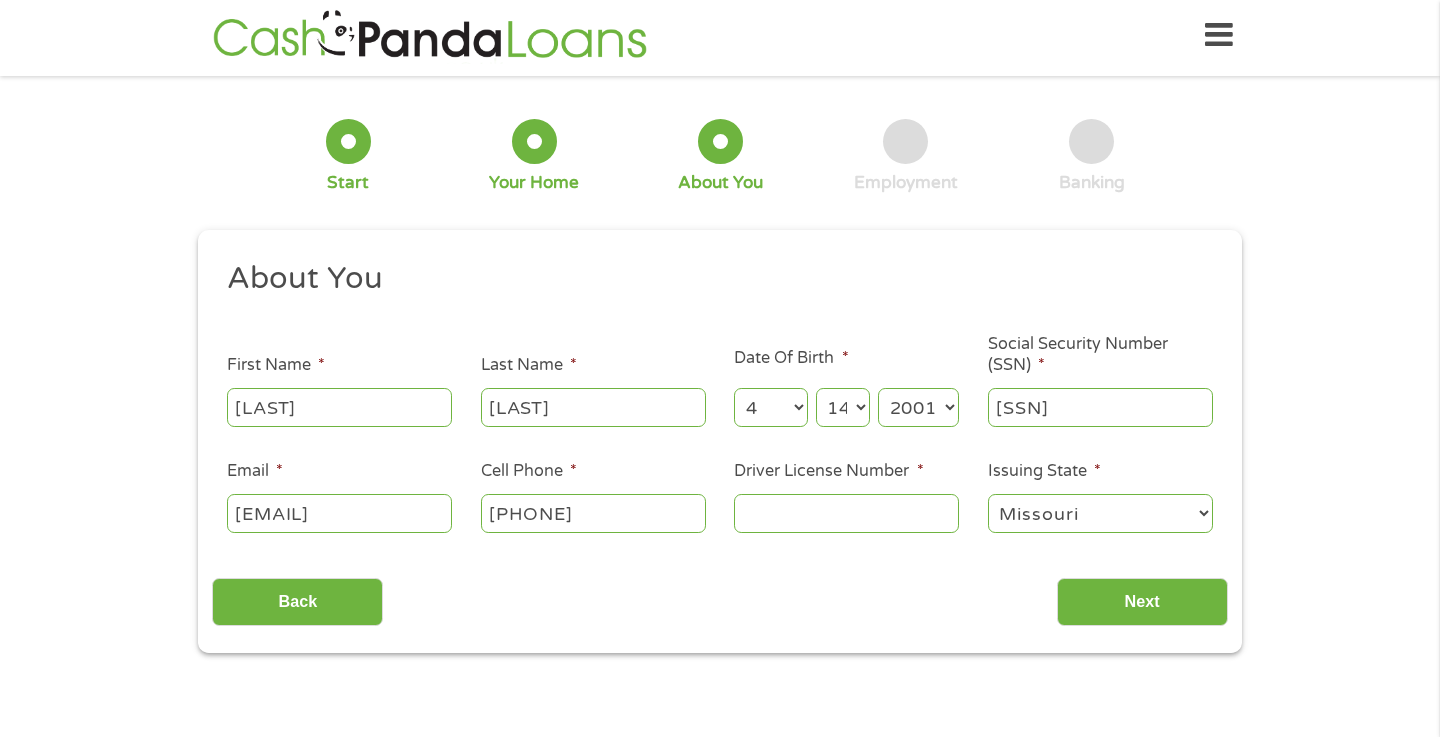 type on "[PHONE]" 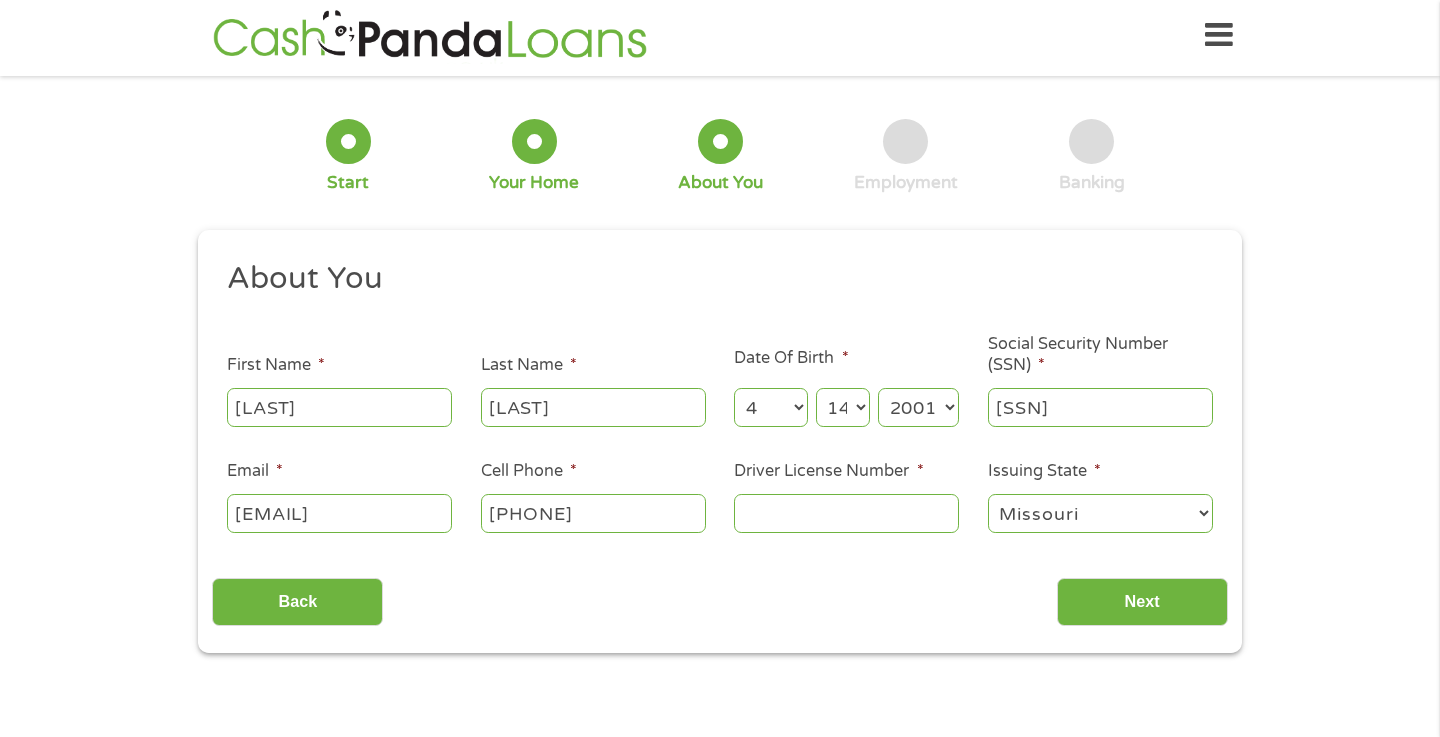 click on "Driver License Number *" at bounding box center (846, 513) 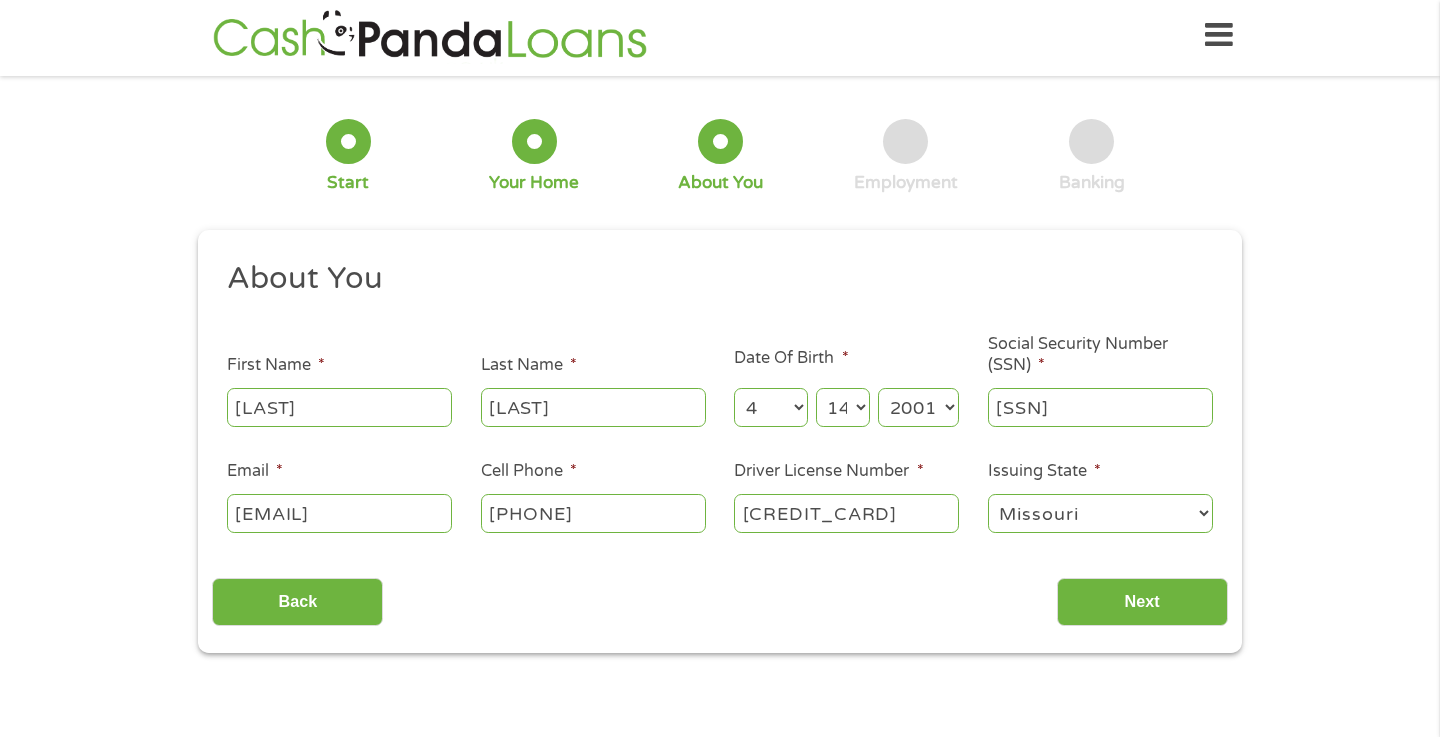type on "[CREDIT_CARD]" 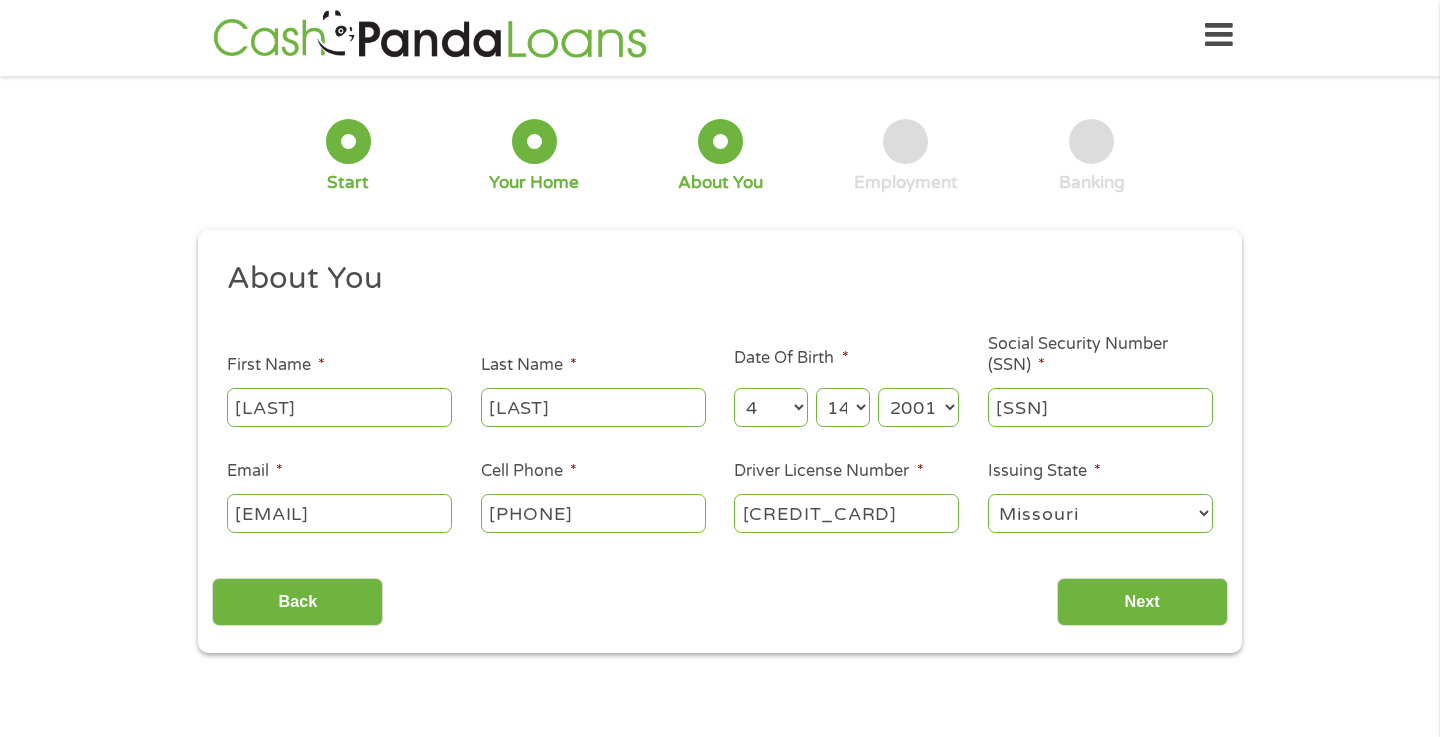 select on "Kansas" 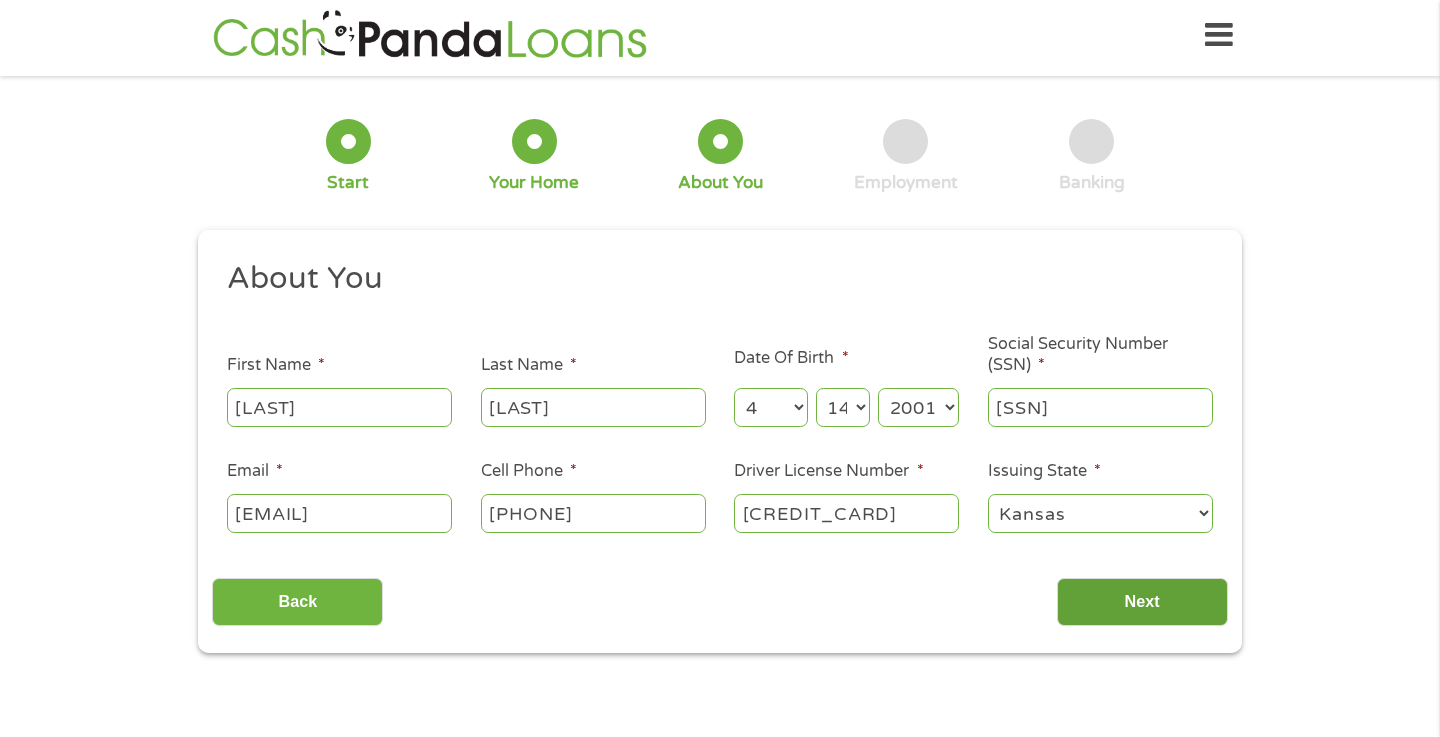 click on "Next" at bounding box center (1142, 602) 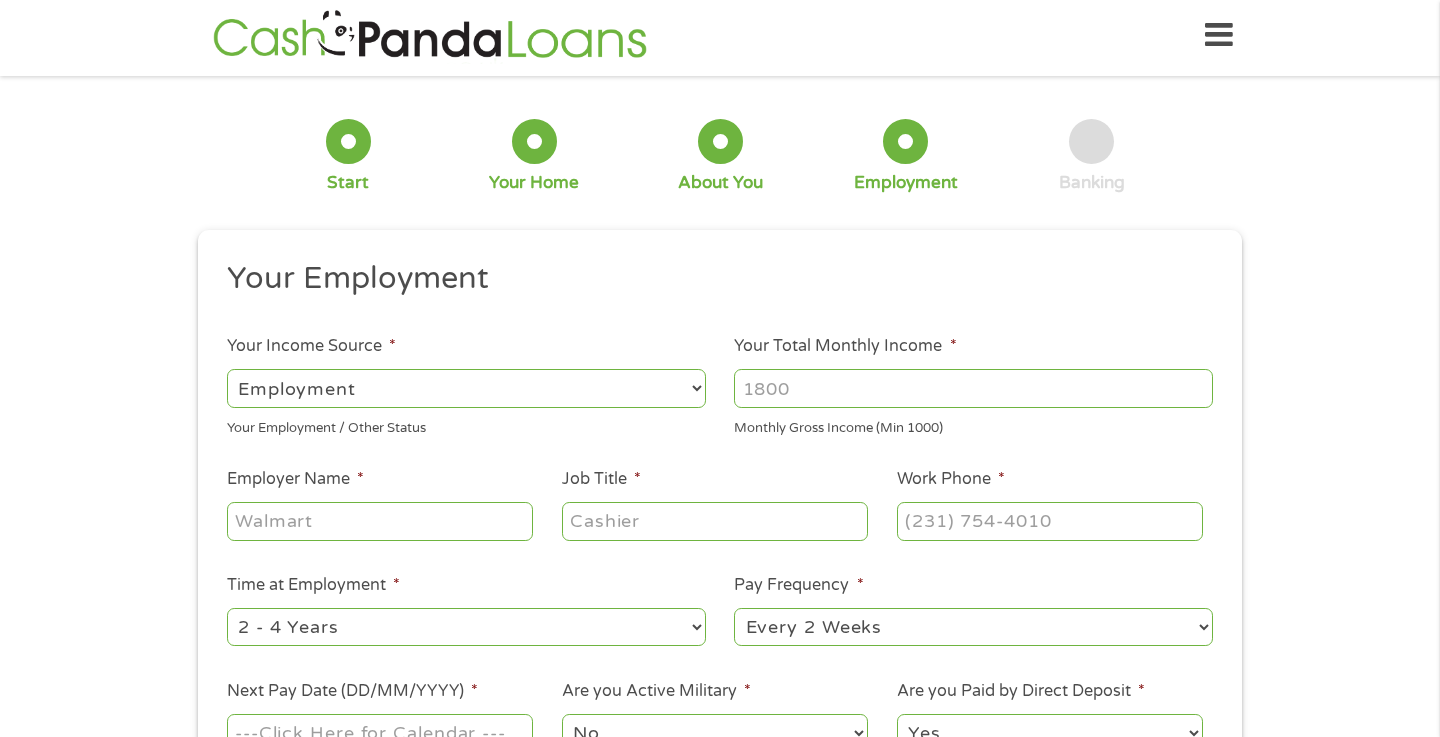 scroll, scrollTop: 8, scrollLeft: 8, axis: both 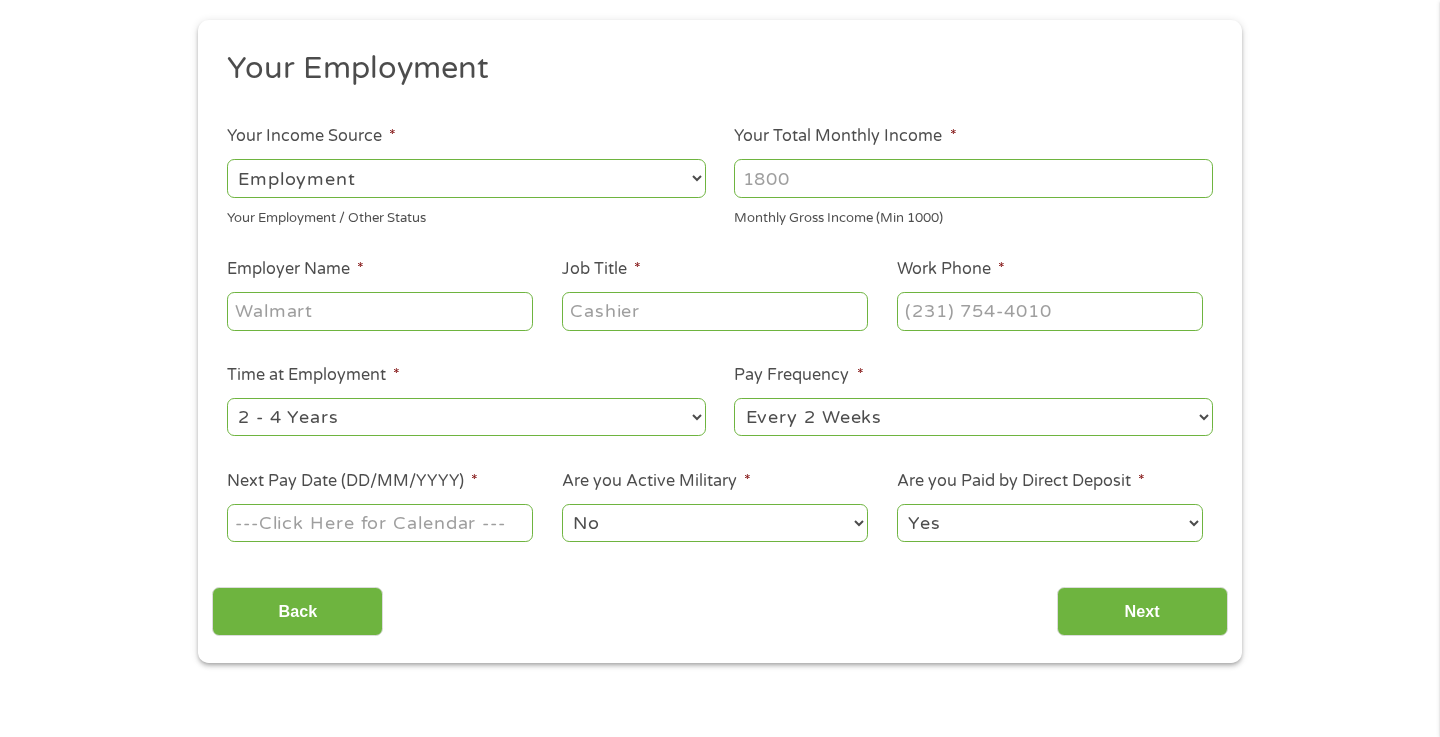 click on "Your Total Monthly Income *" at bounding box center (973, 178) 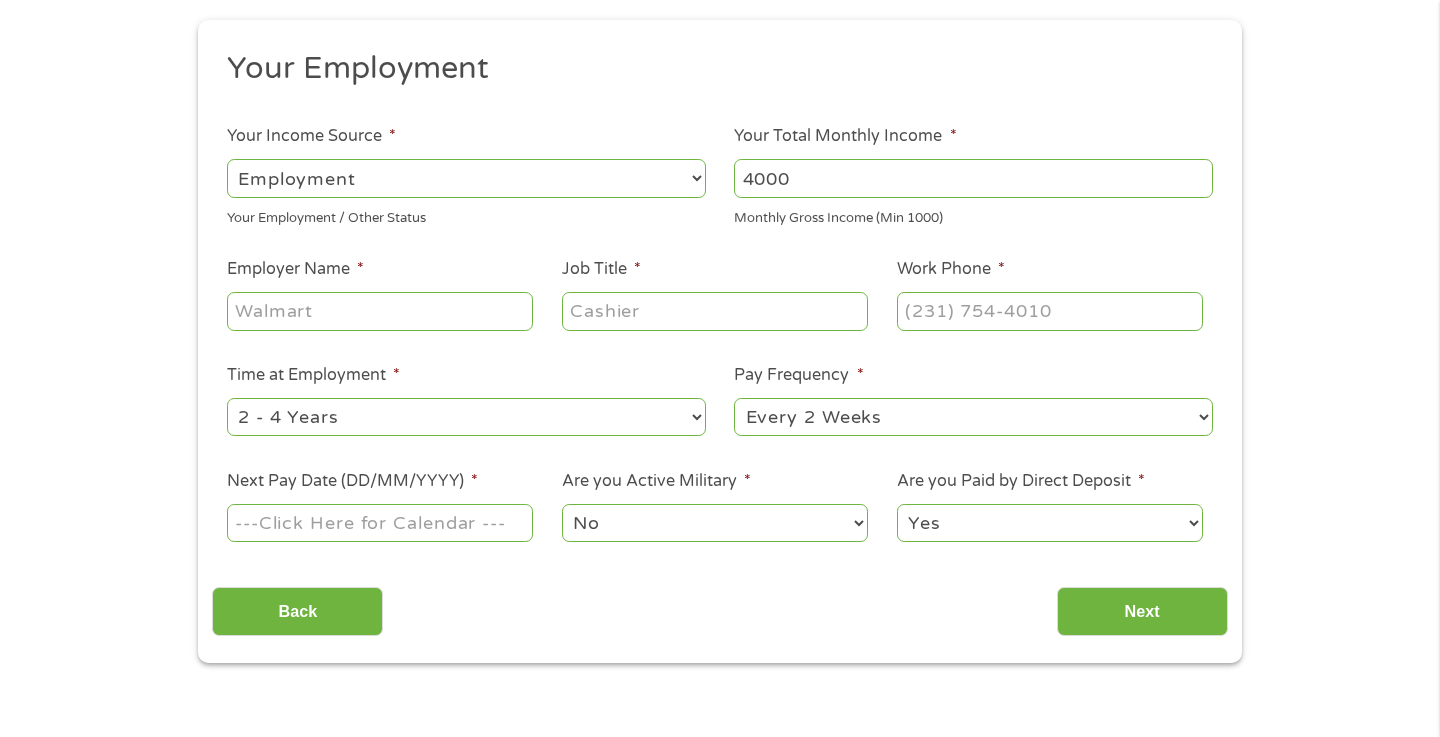 type on "4000" 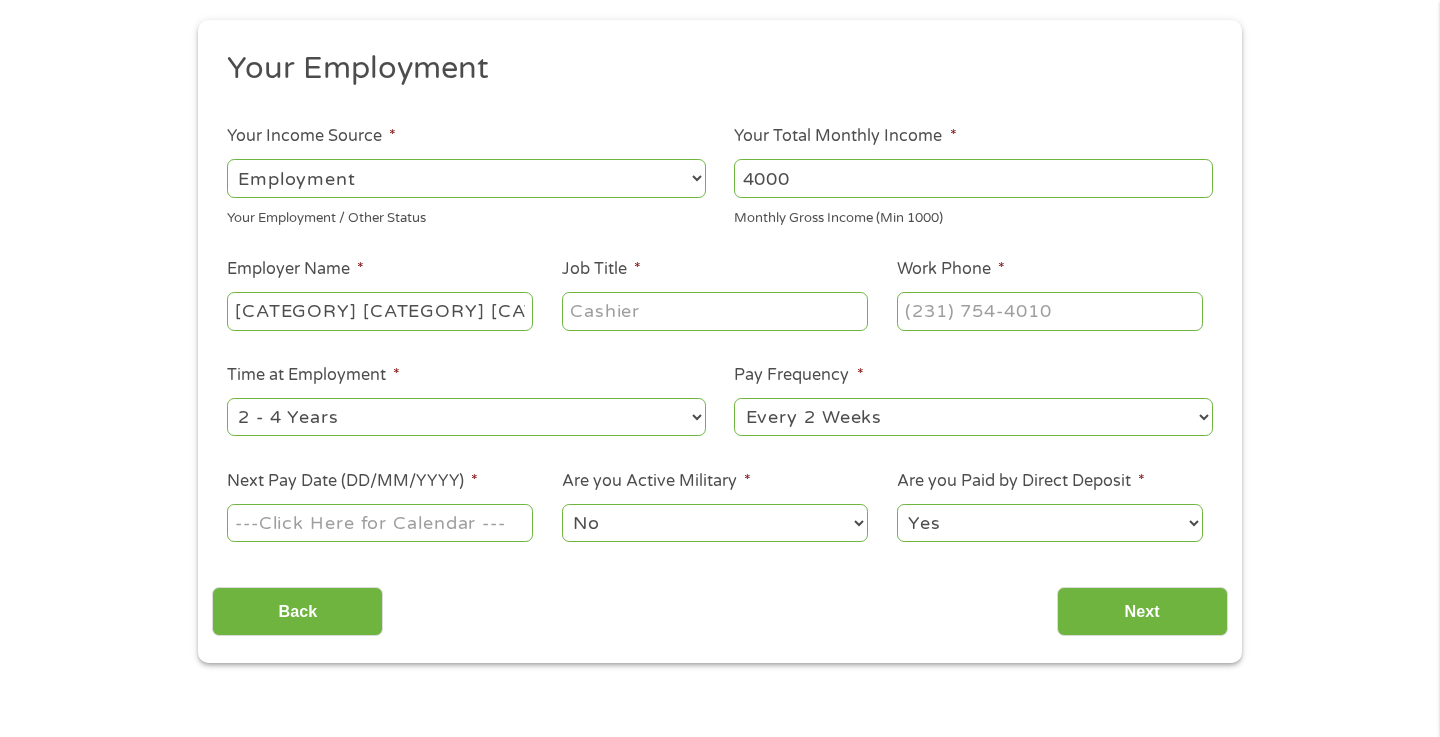 type on "[CATEGORY] [CATEGORY] [CATEGORY]" 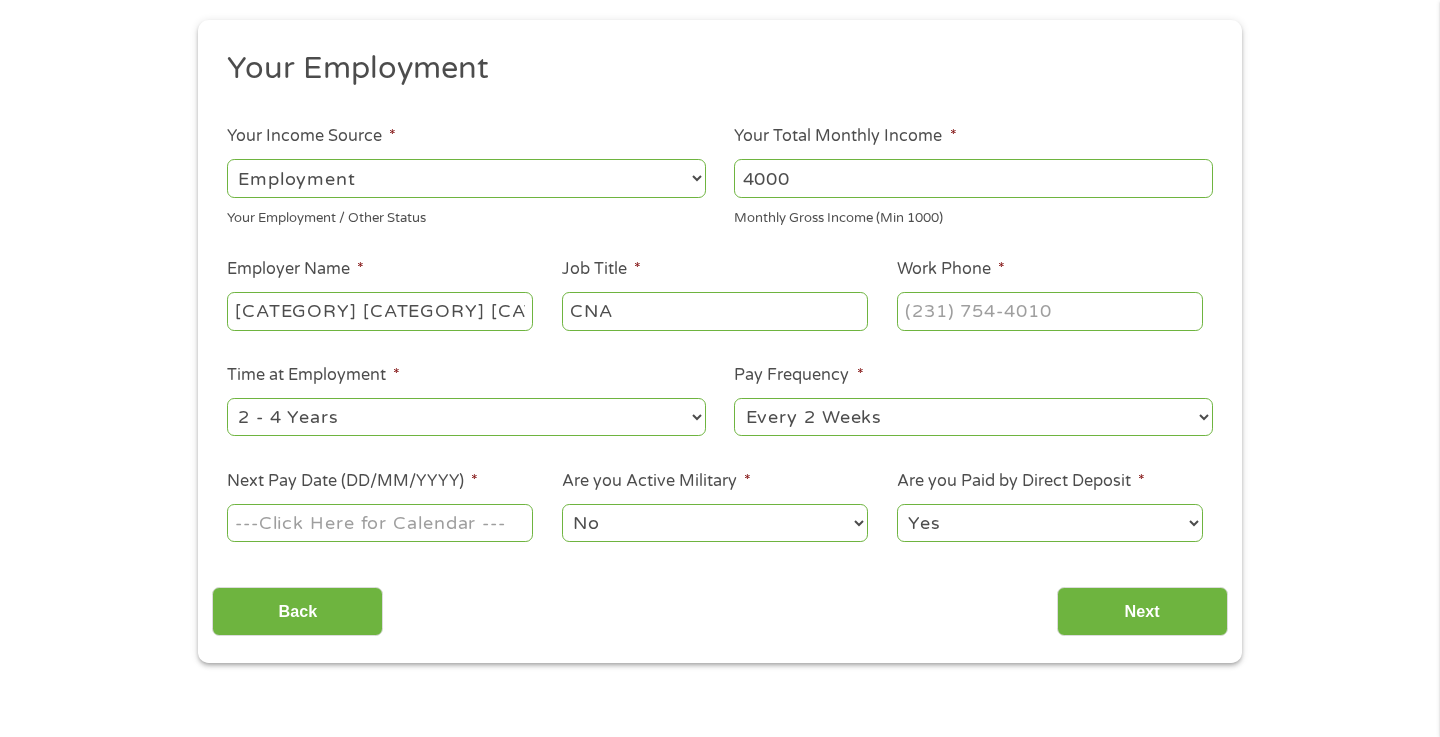 type on "CNA" 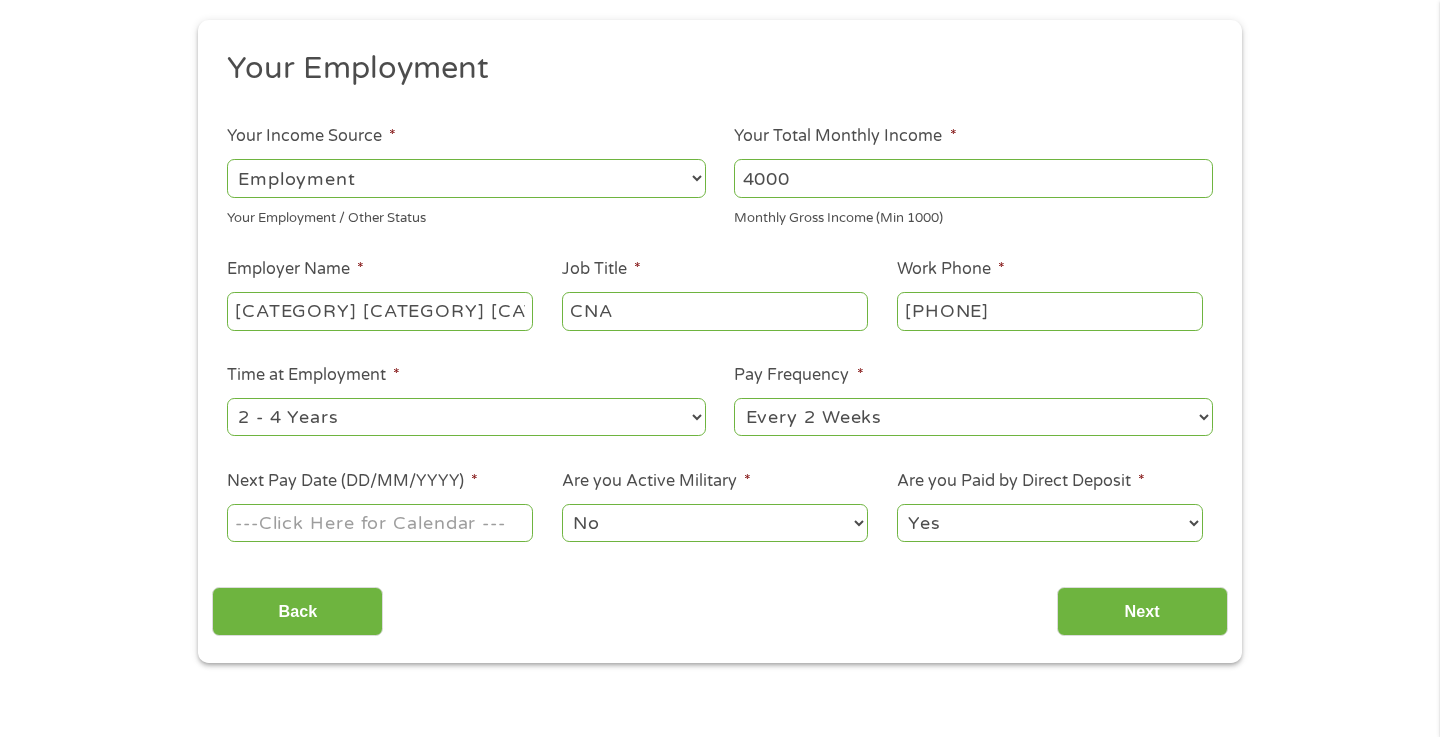 type on "[PHONE]" 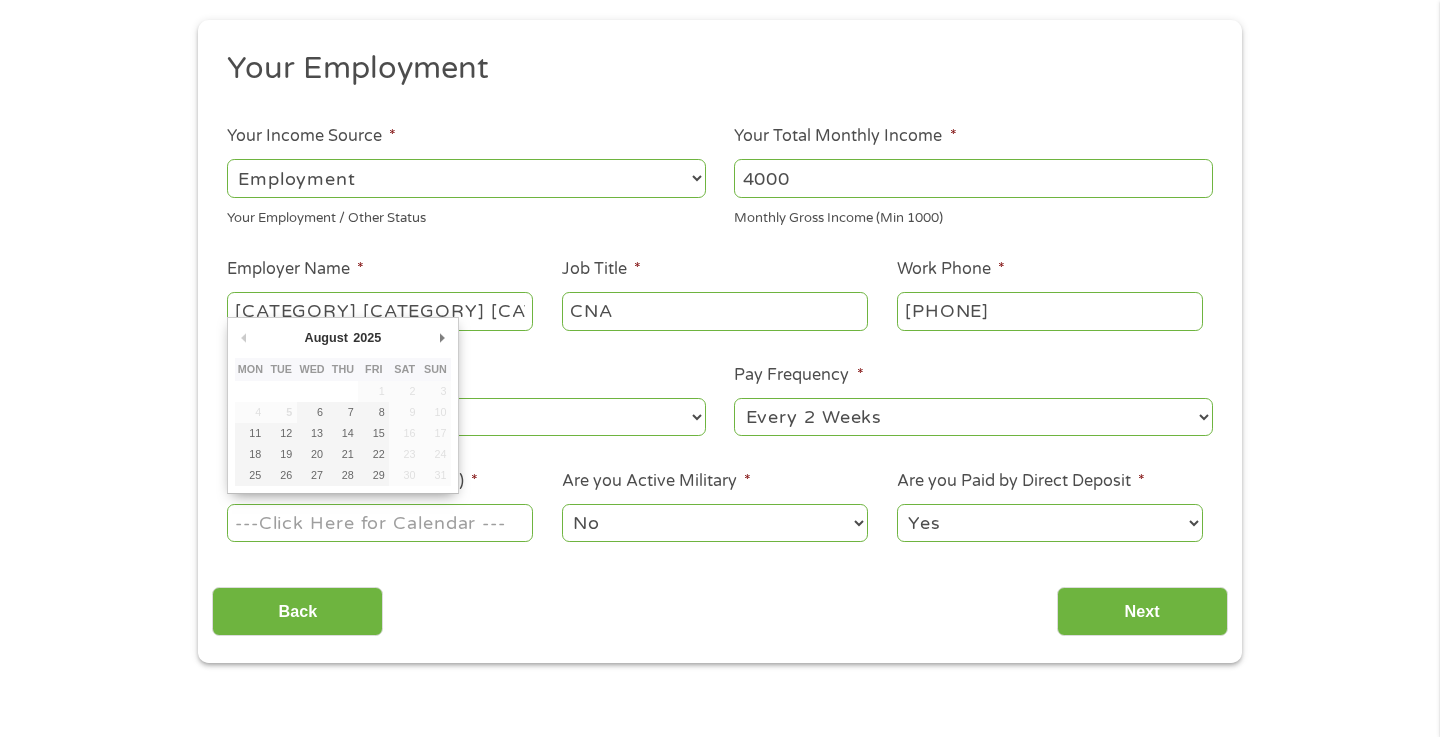 click on "Next Pay Date (DD/MM/YYYY) *" at bounding box center (380, 523) 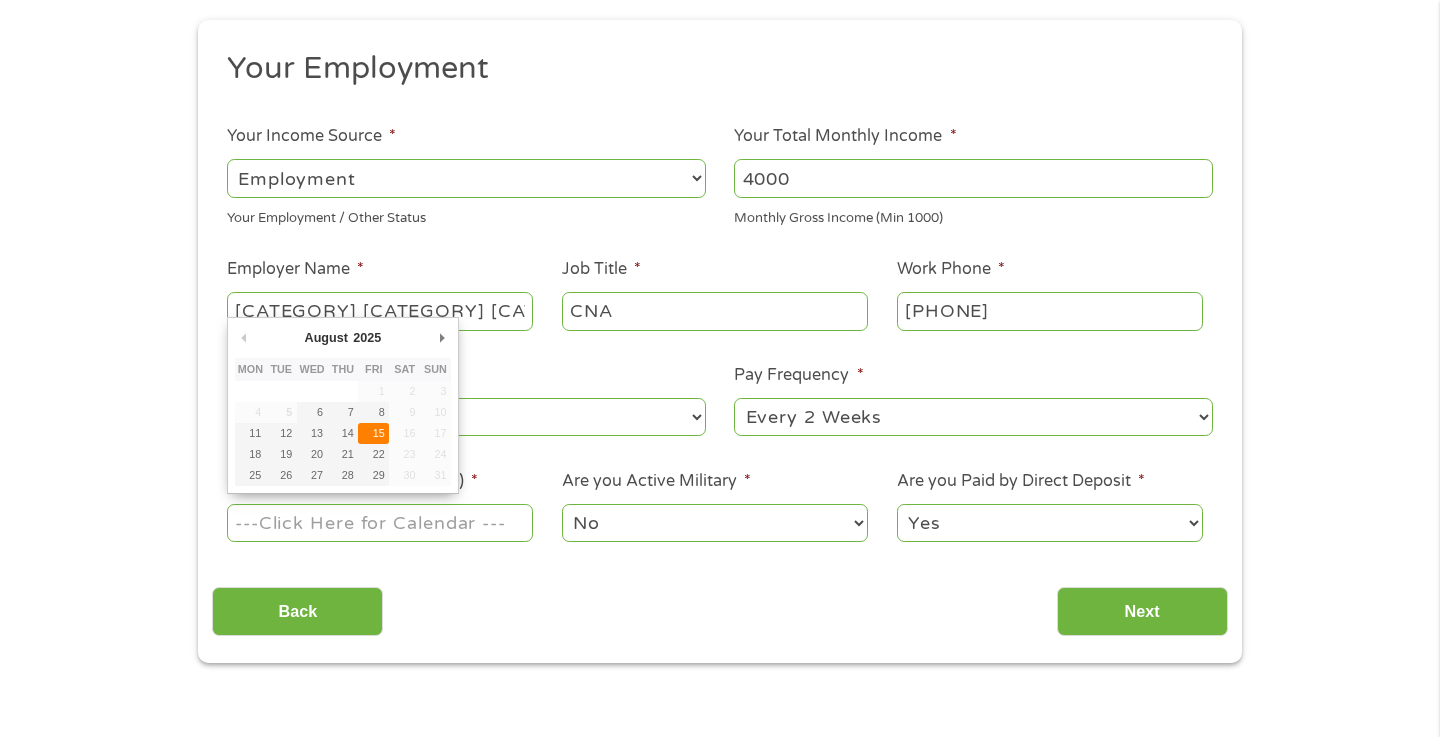 type on "15/08/2025" 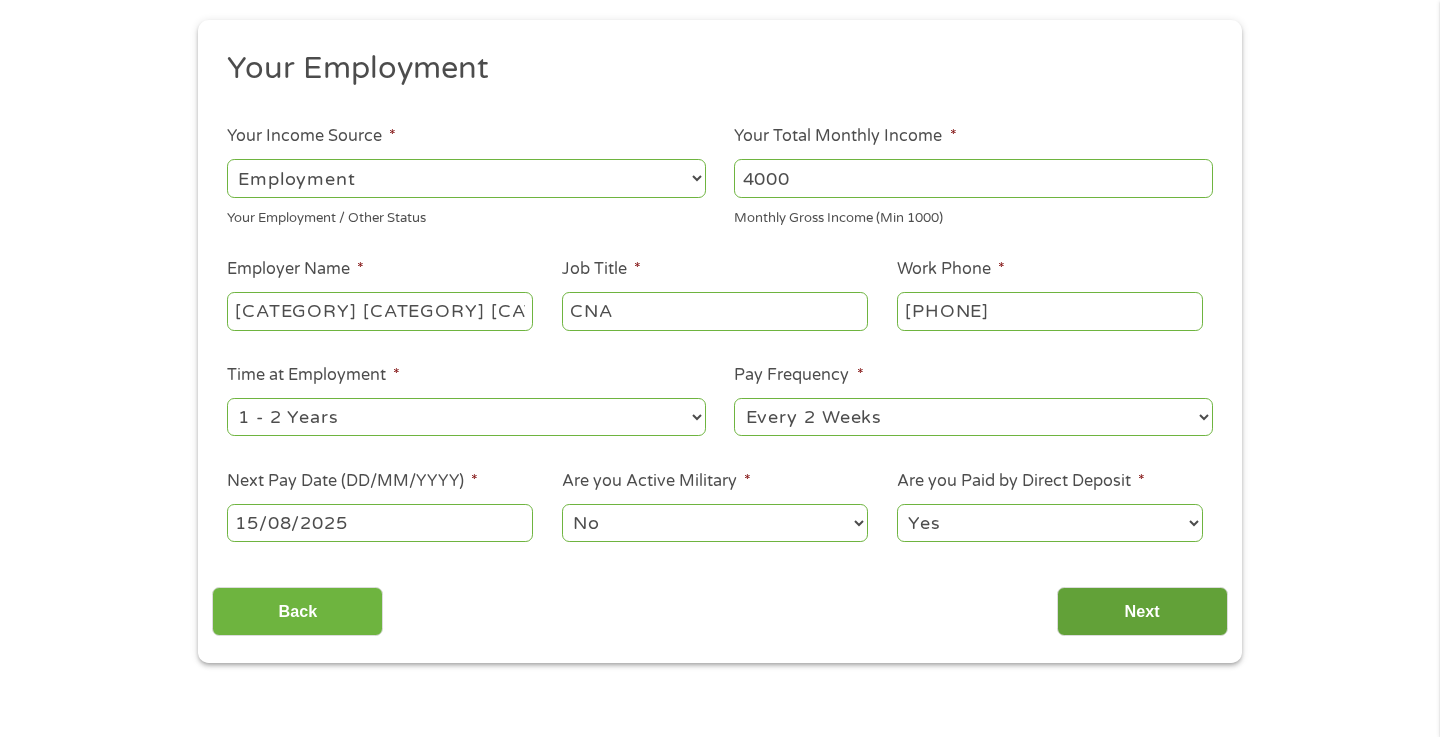 click on "Next" at bounding box center (1142, 611) 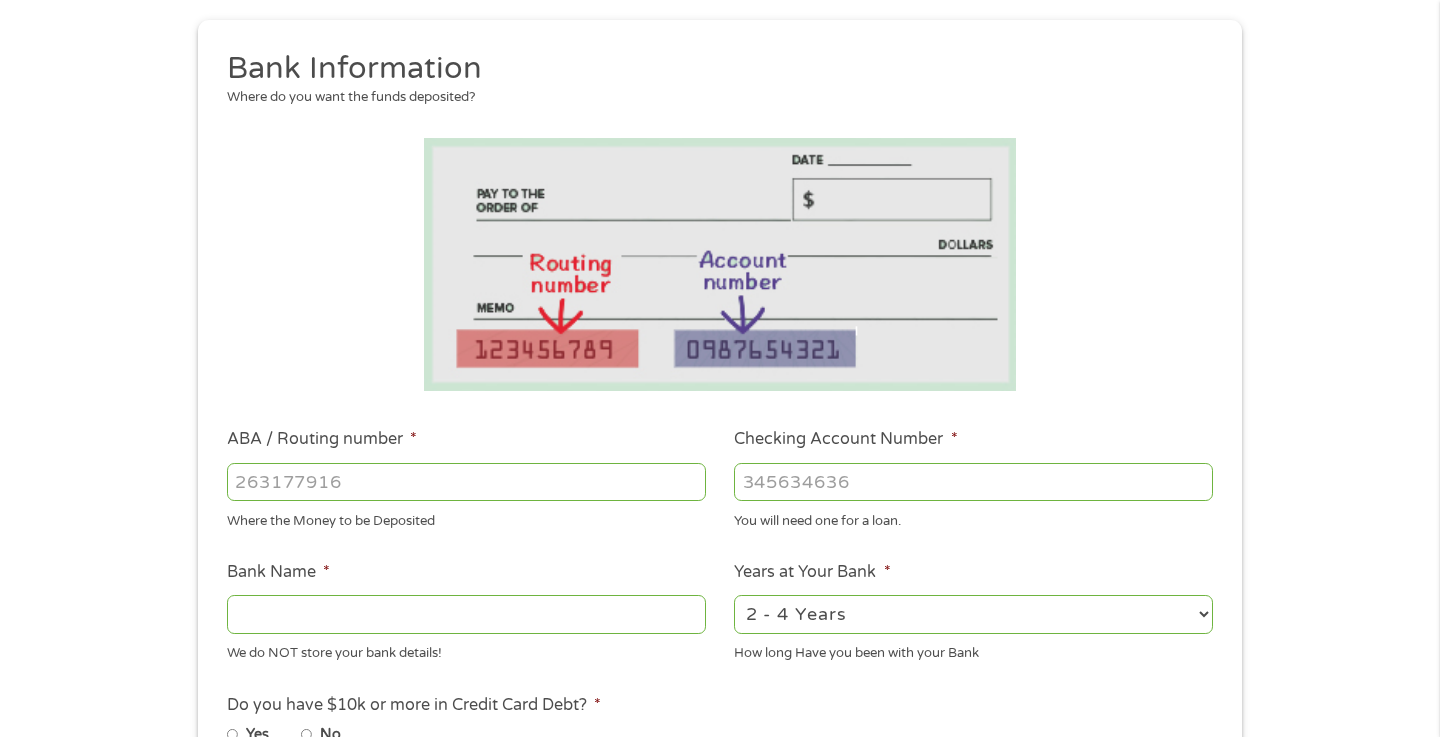 scroll, scrollTop: 74, scrollLeft: 0, axis: vertical 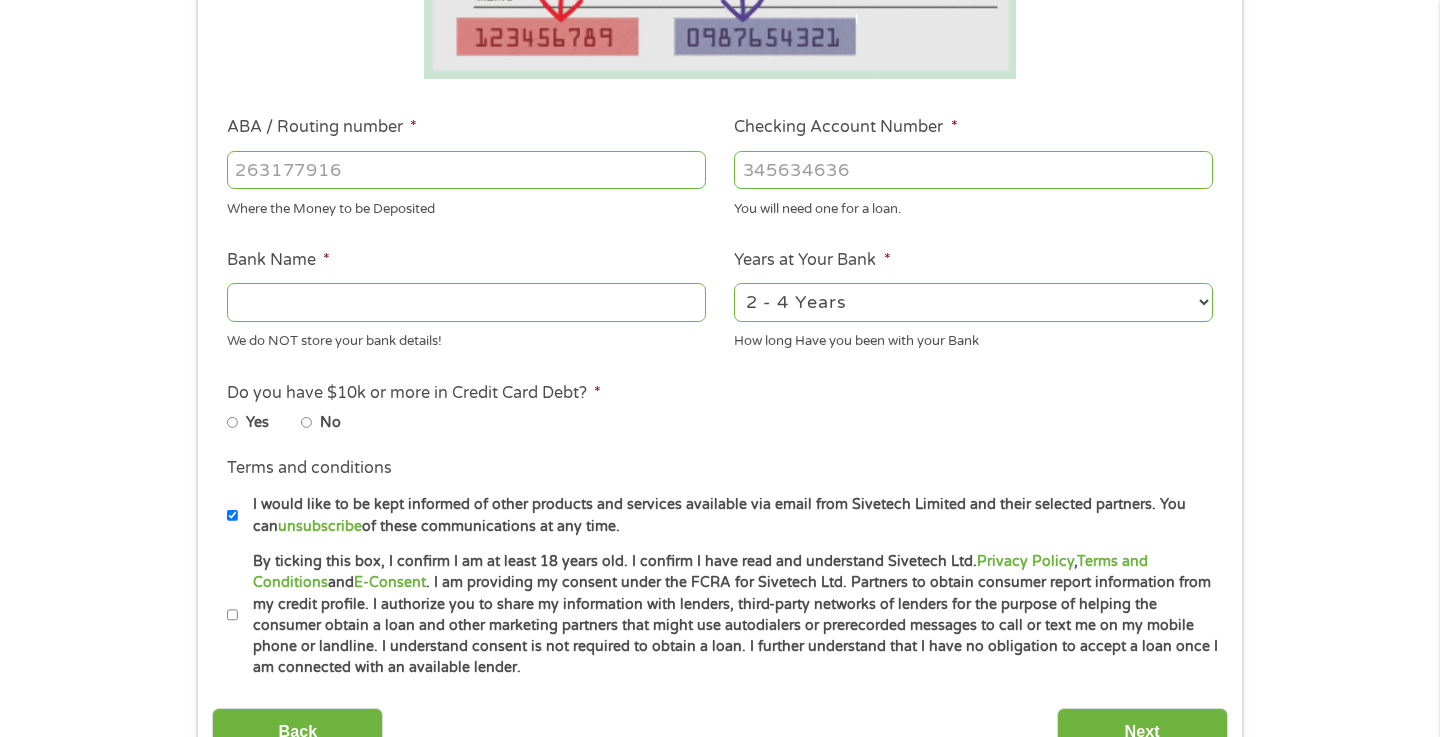 select on "60months" 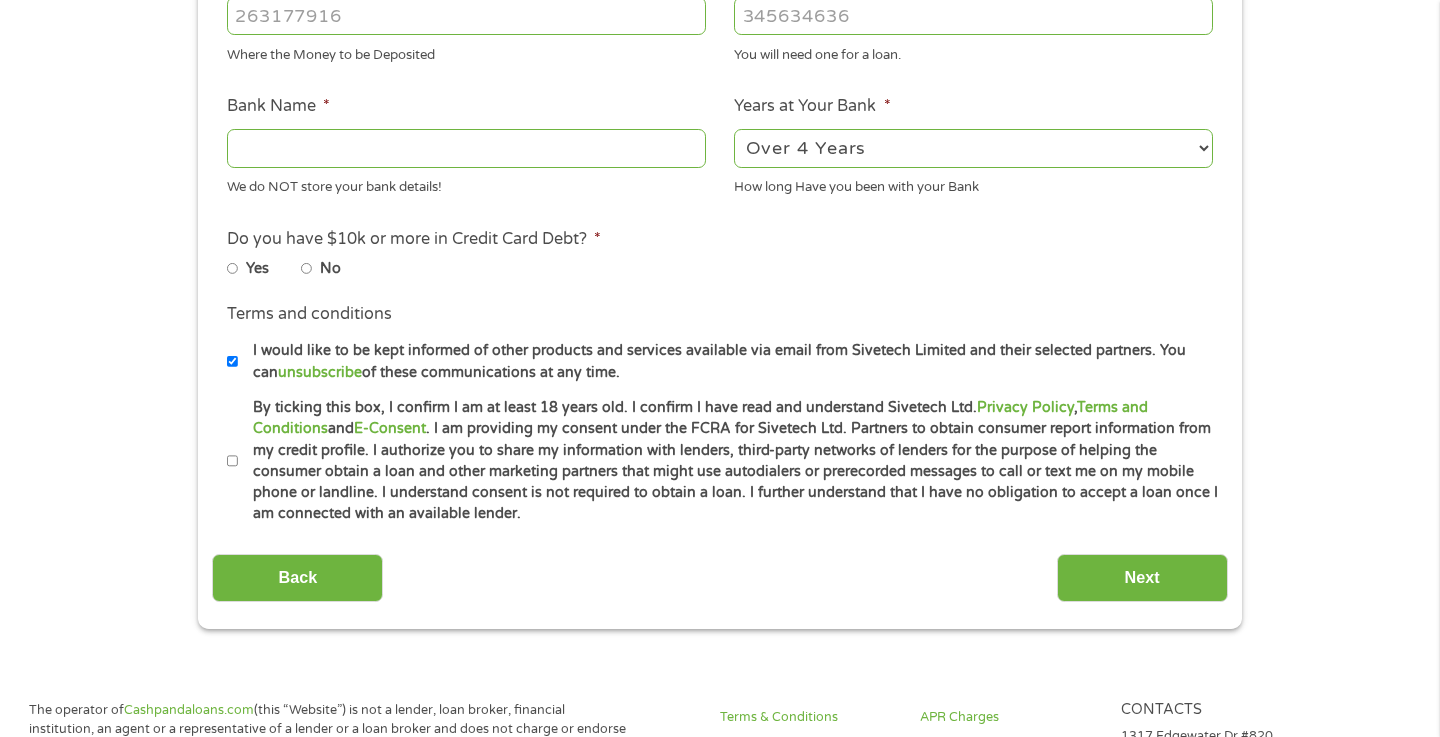 scroll, scrollTop: 686, scrollLeft: 0, axis: vertical 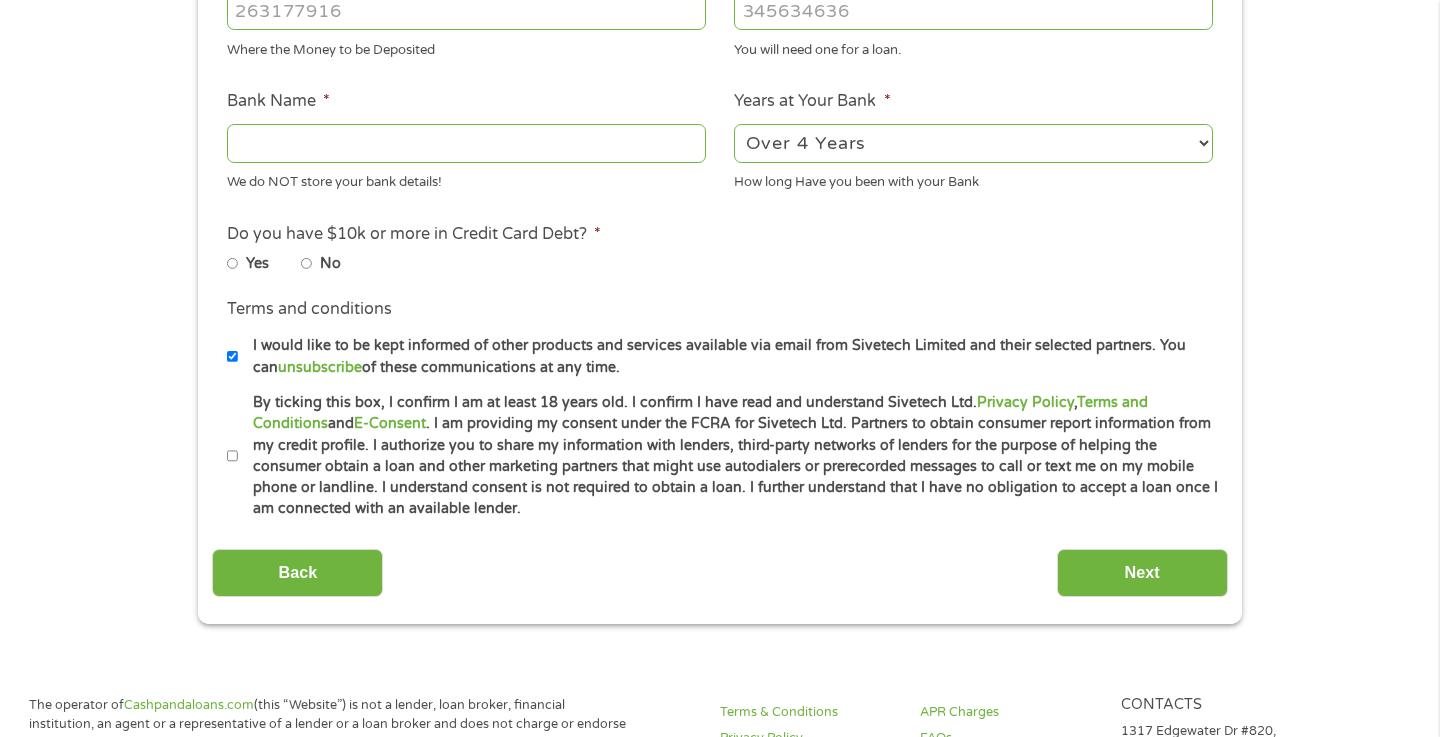 click on "No" at bounding box center [307, 264] 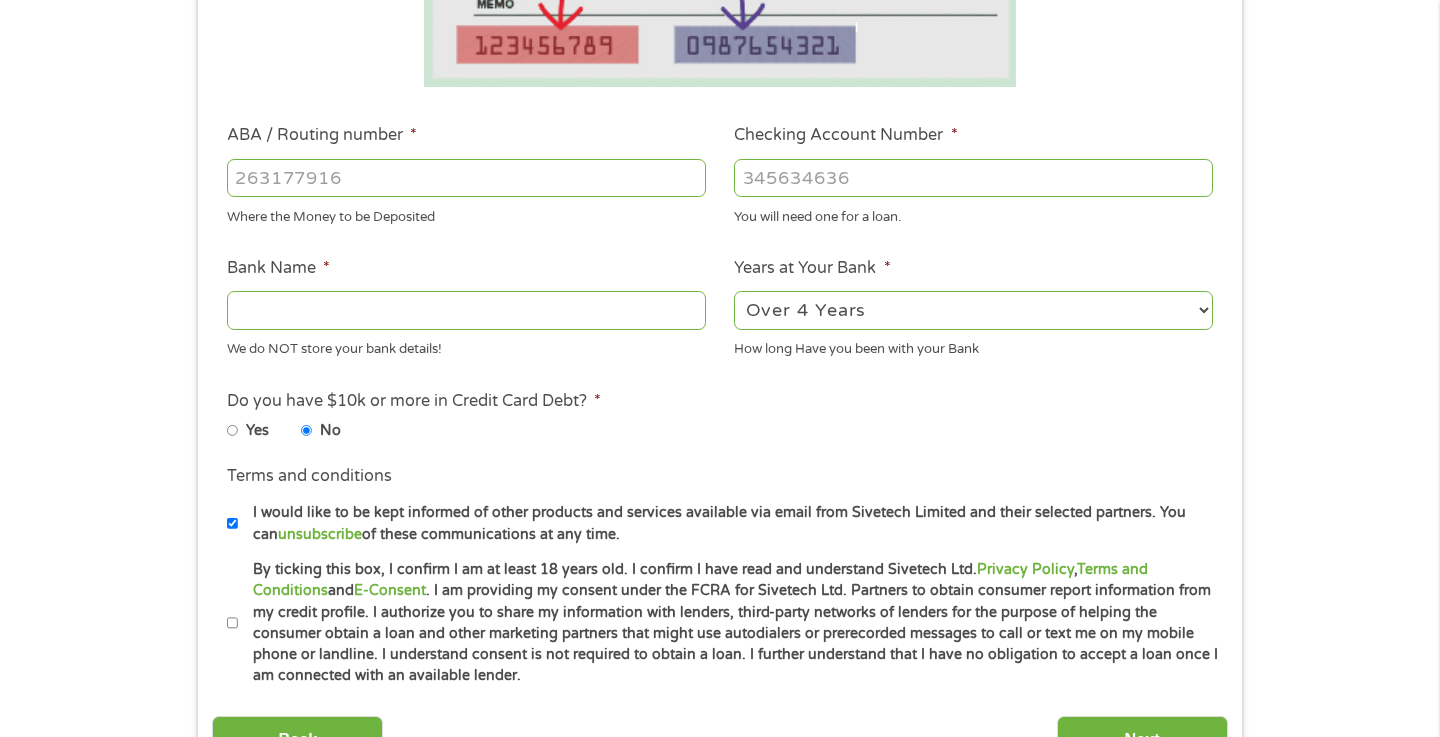scroll, scrollTop: 499, scrollLeft: 0, axis: vertical 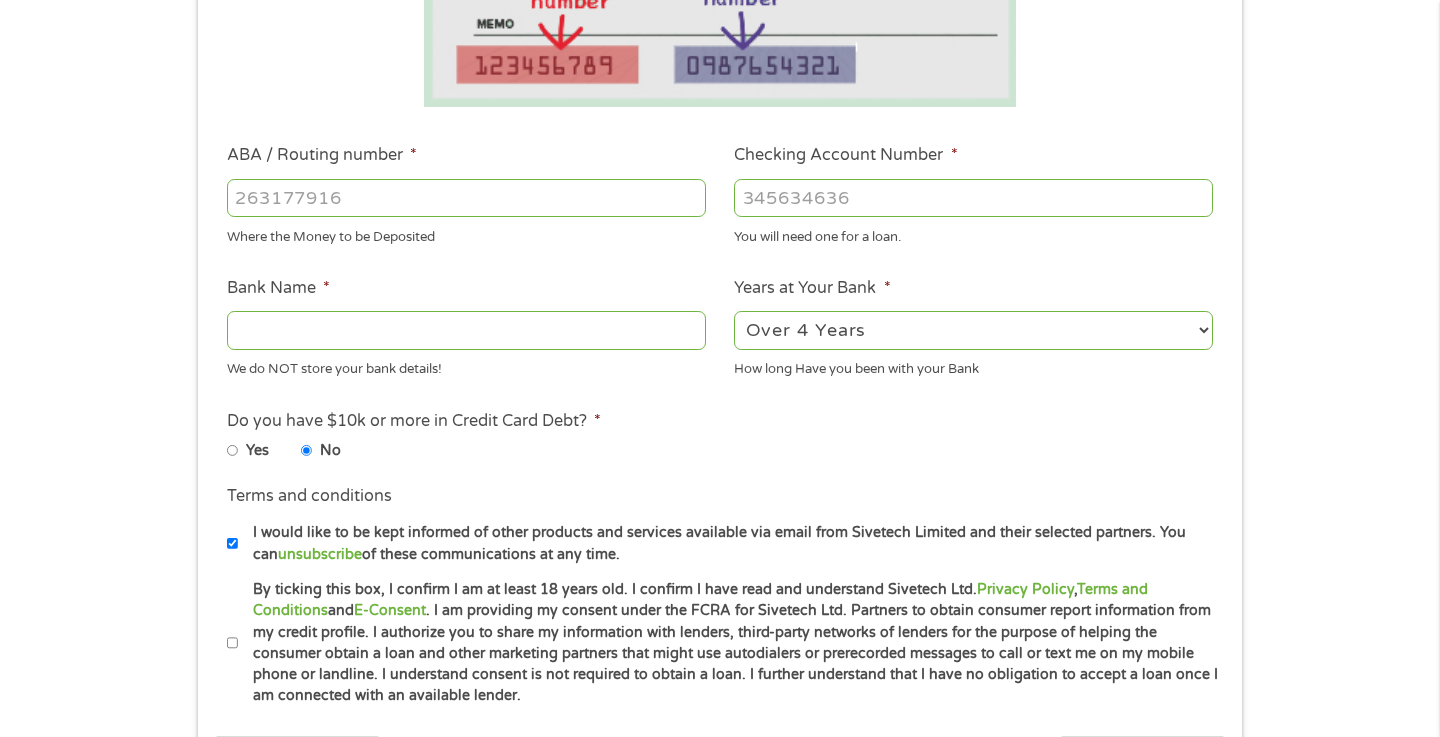 click on "ABA / Routing number *" at bounding box center [466, 198] 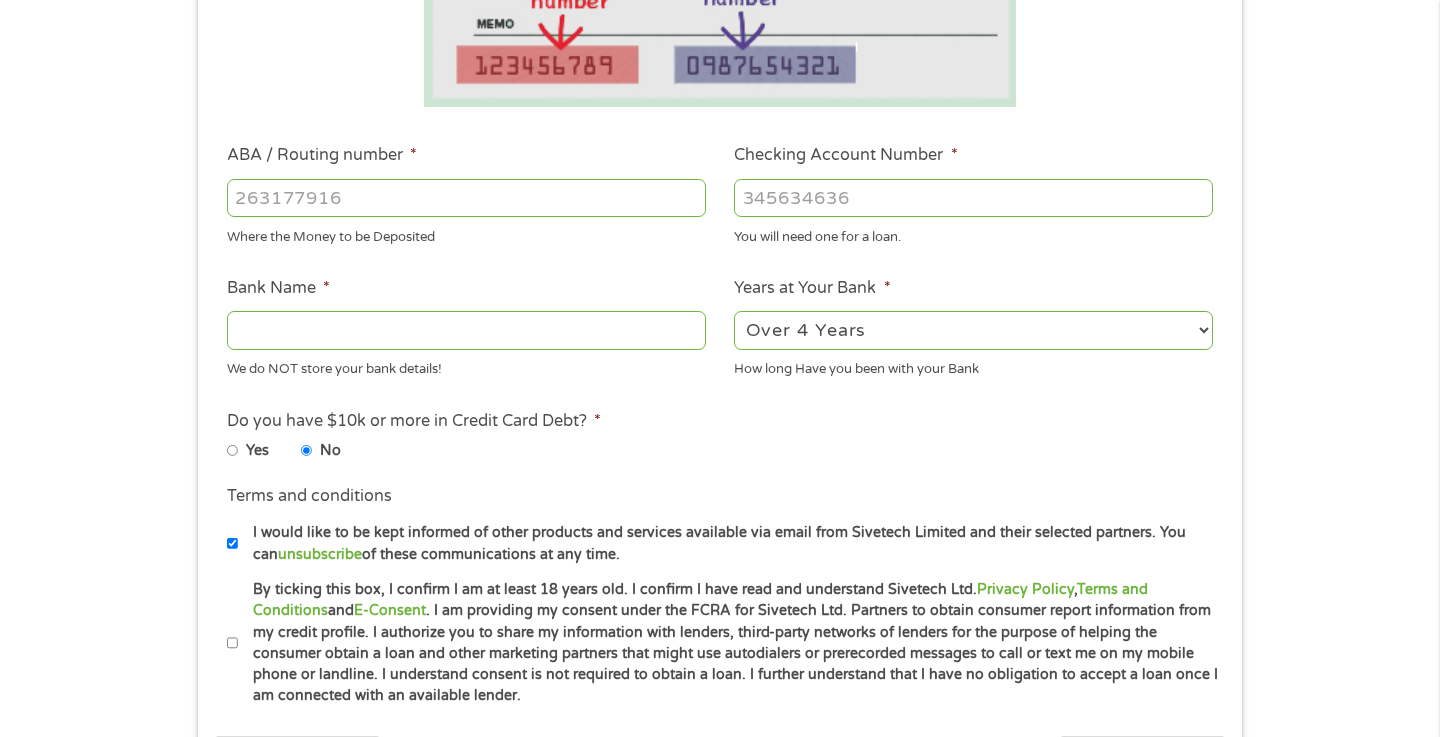 type on "[ZIP]" 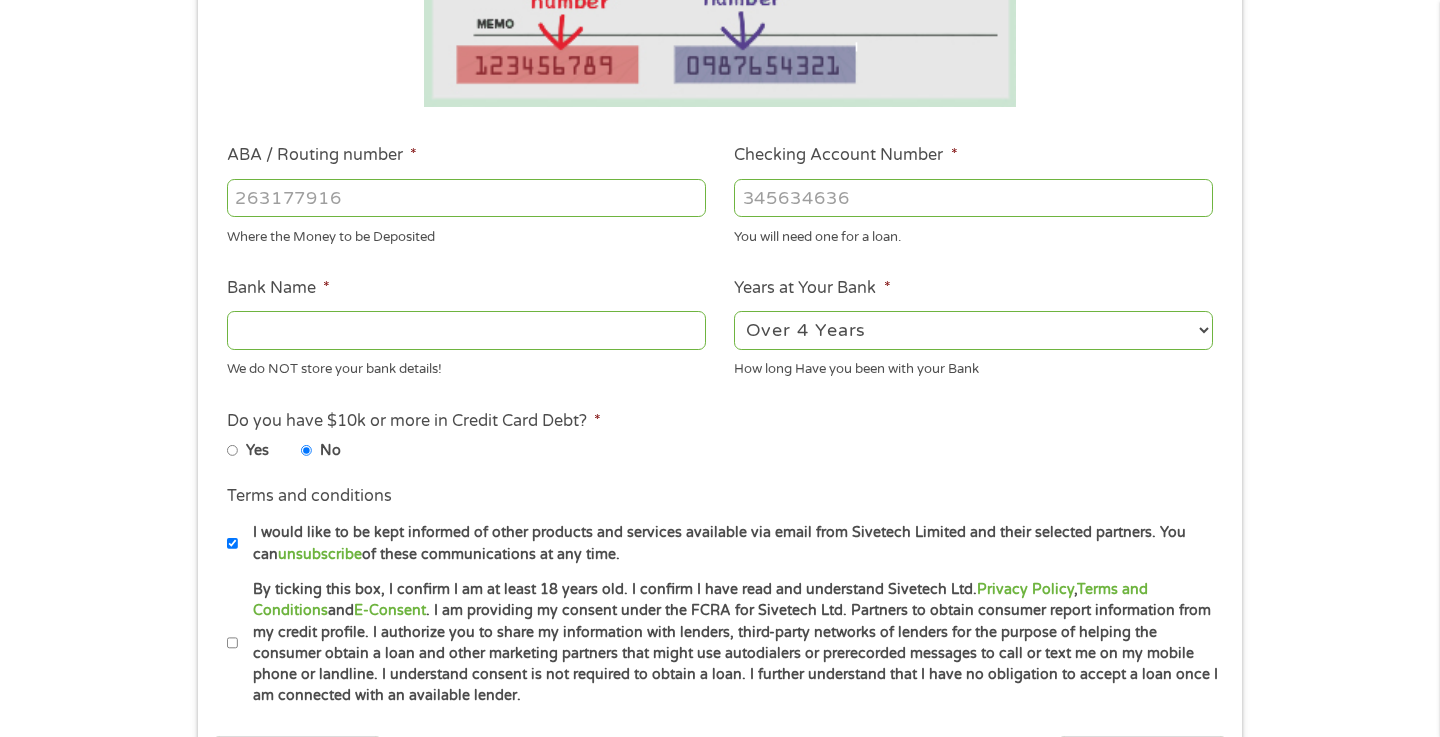 type on "BANK OF AMERICA NA" 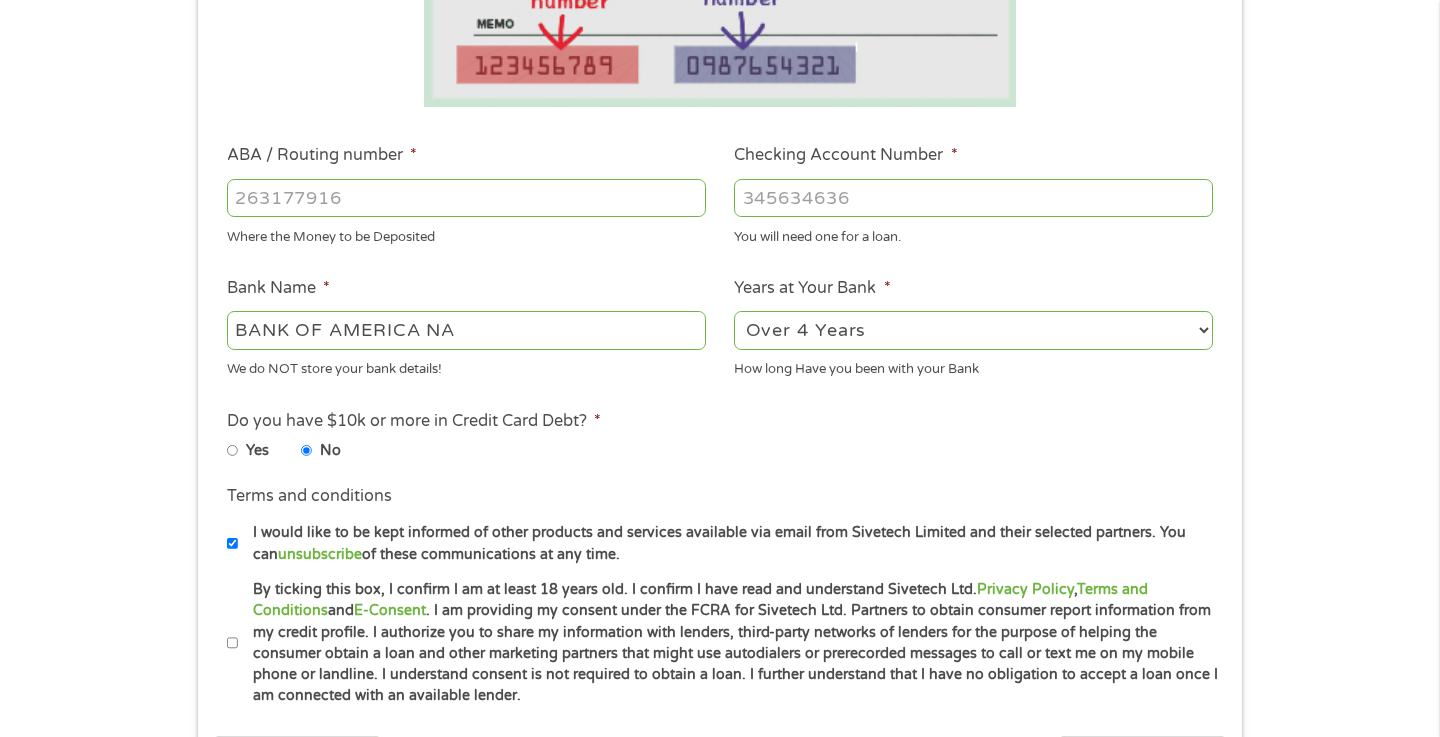 type on "[ZIP]" 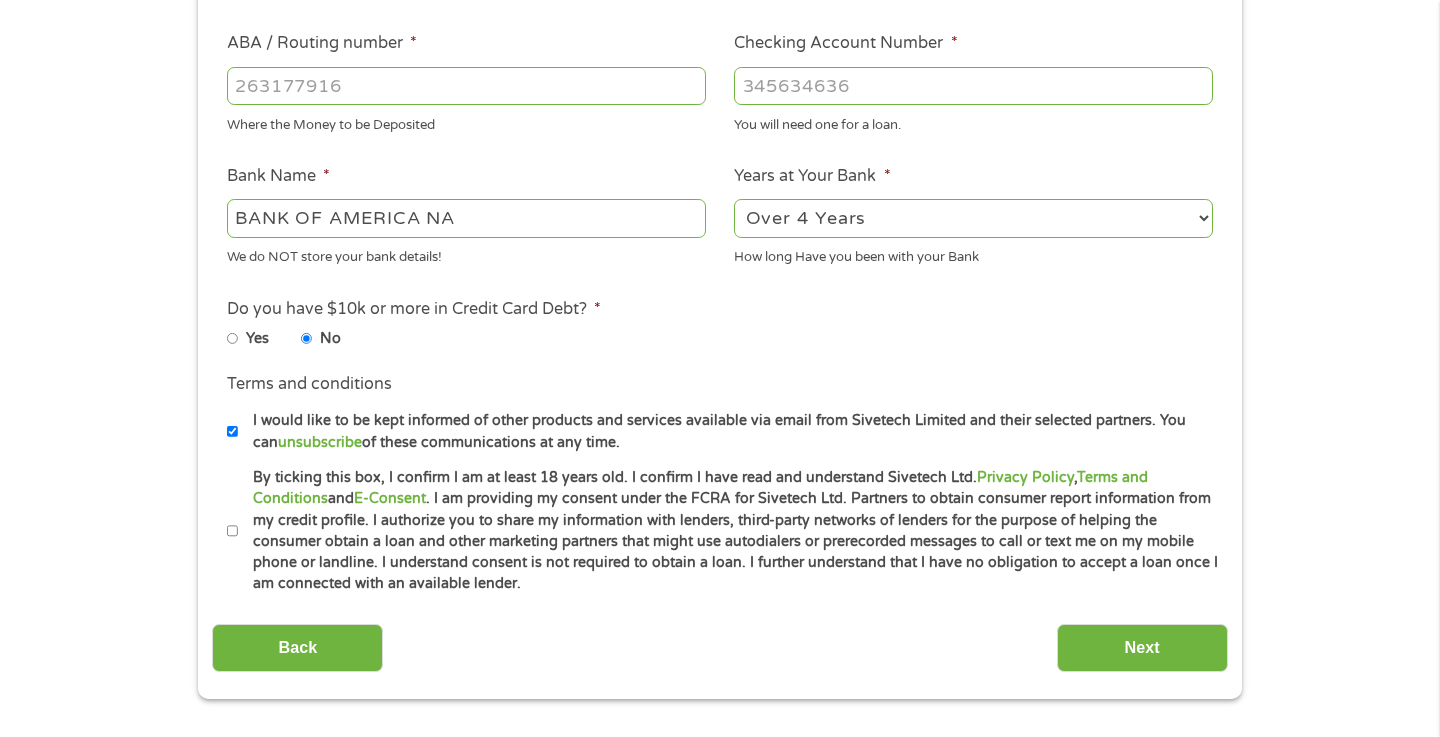 scroll, scrollTop: 684, scrollLeft: 0, axis: vertical 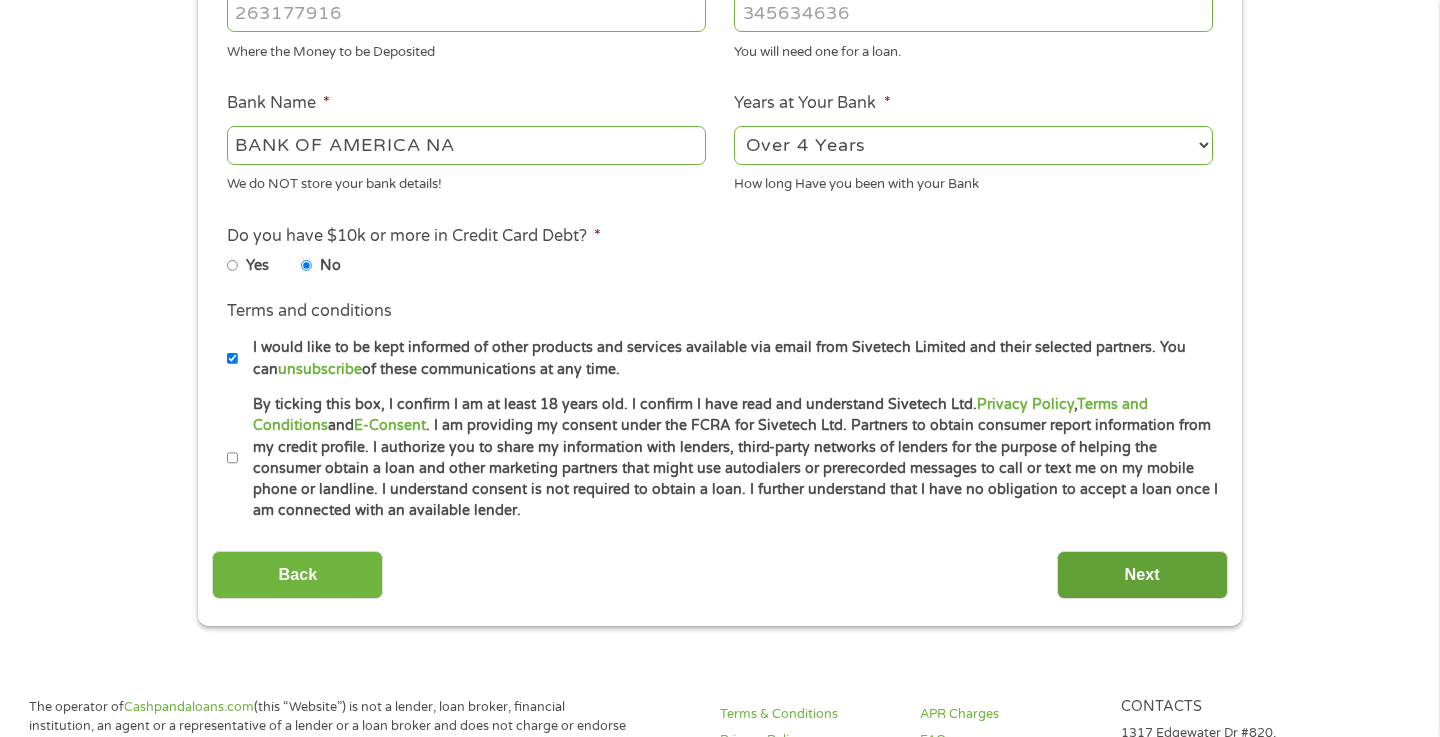 type on "[CREDIT_CARD]" 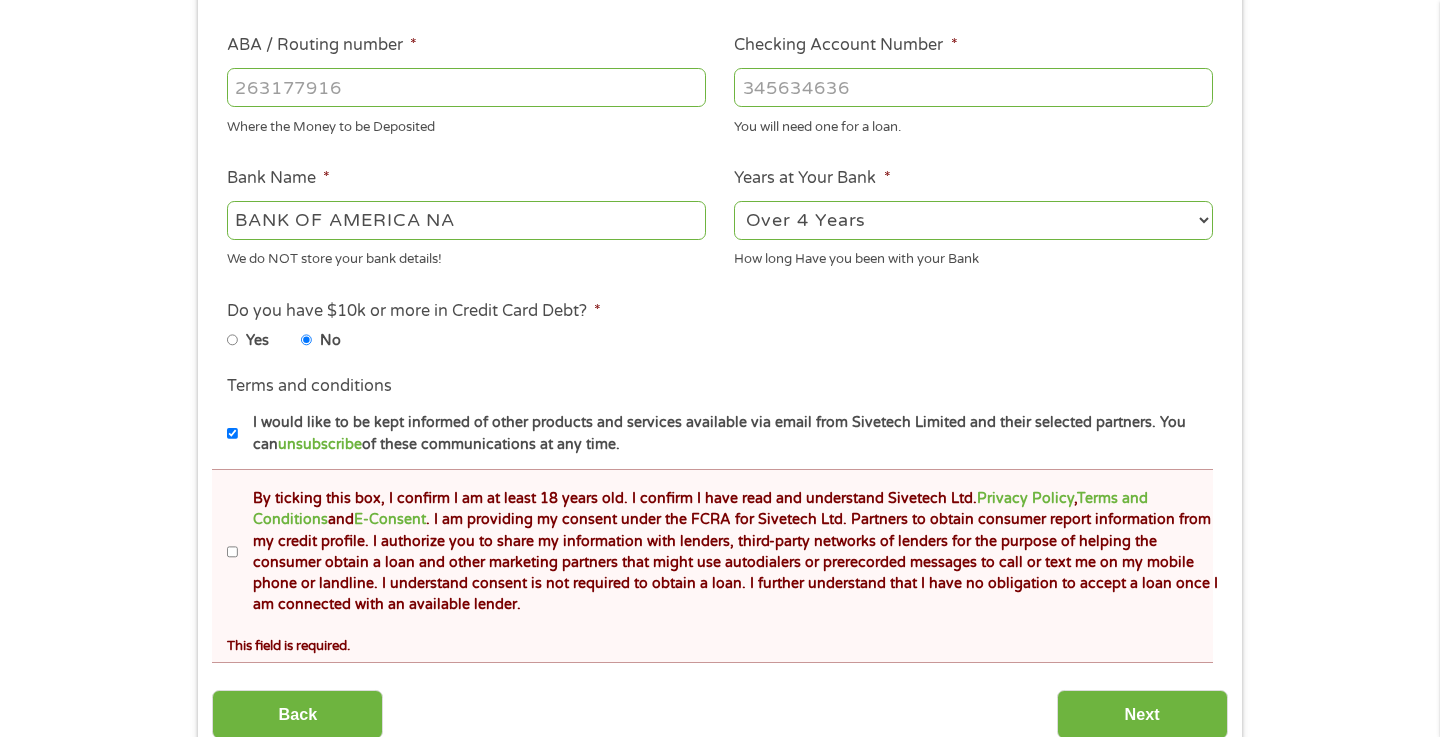 scroll, scrollTop: 60, scrollLeft: 0, axis: vertical 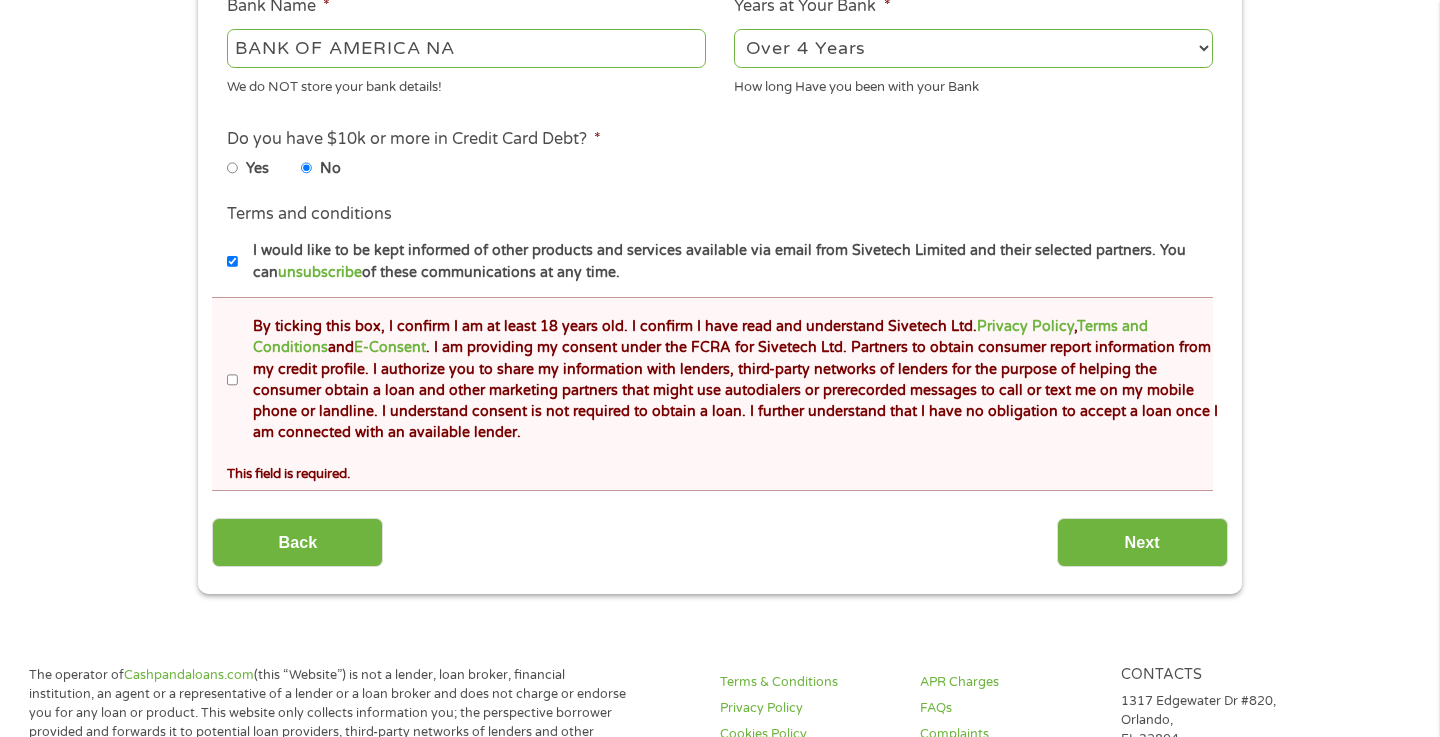 click on "By ticking this box, I confirm I am at least 18 years old. I confirm I have read and understand Sivetech Ltd.  Privacy Policy ,  Terms and Conditions  and  E-Consent . I am providing my consent under the FCRA for Sivetech Ltd. Partners to obtain consumer report information from my credit profile. I authorize you to share my information with lenders, third-party networks of lenders for the purpose of helping the consumer obtain a loan and other marketing partners that might use autodialers or prerecorded messages to call or text me on my mobile phone or landline. I understand consent is not required to obtain a loan. I further understand that I have no obligation to accept a loan once I am connected with an available lender." at bounding box center (233, 380) 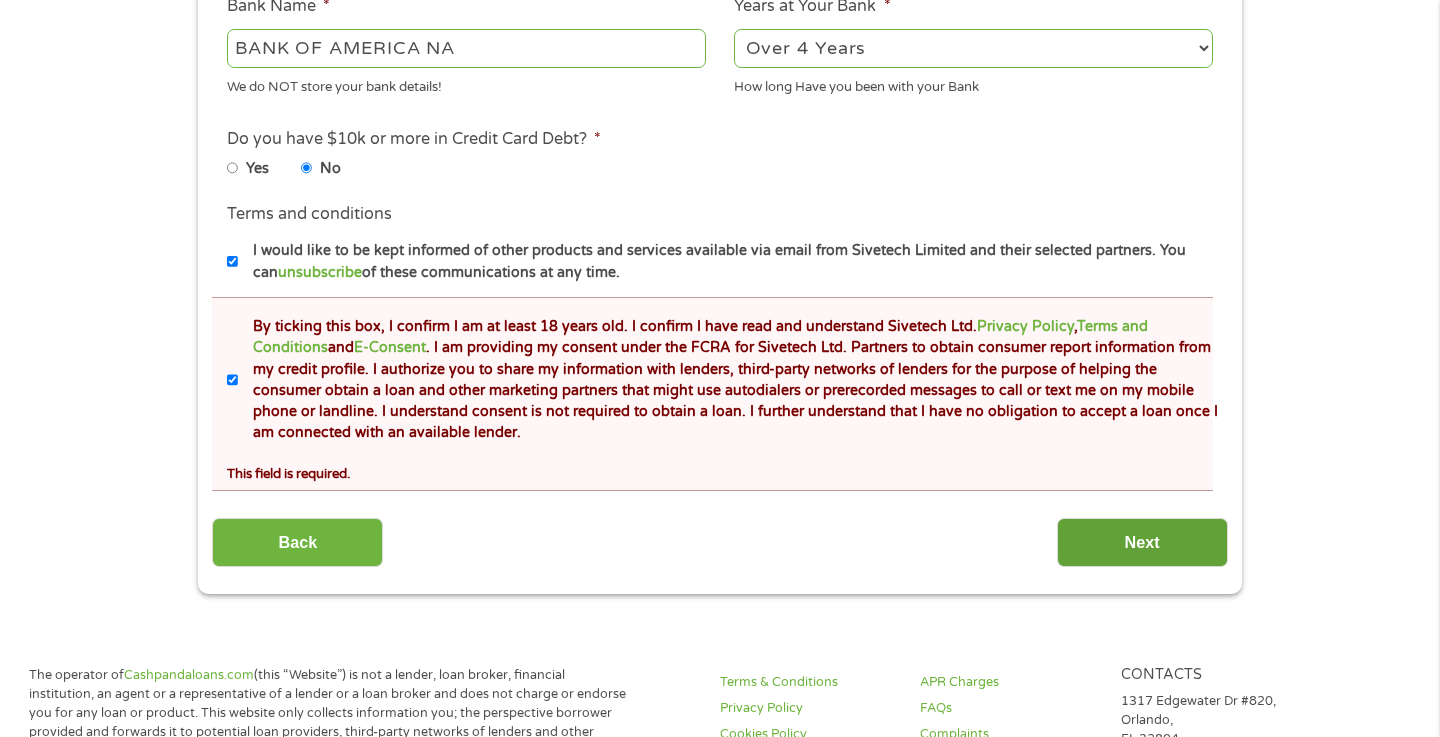 click on "Next" at bounding box center (1142, 542) 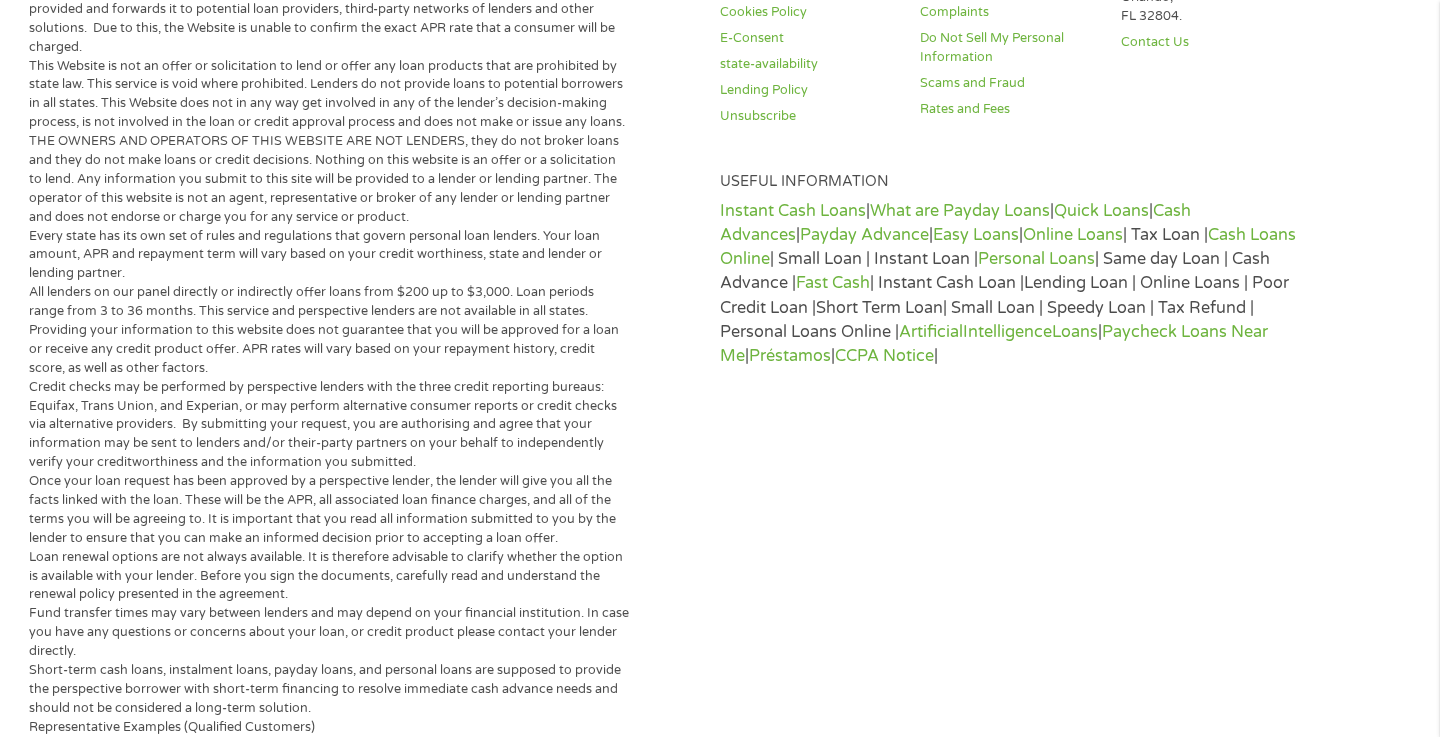 scroll, scrollTop: 8, scrollLeft: 8, axis: both 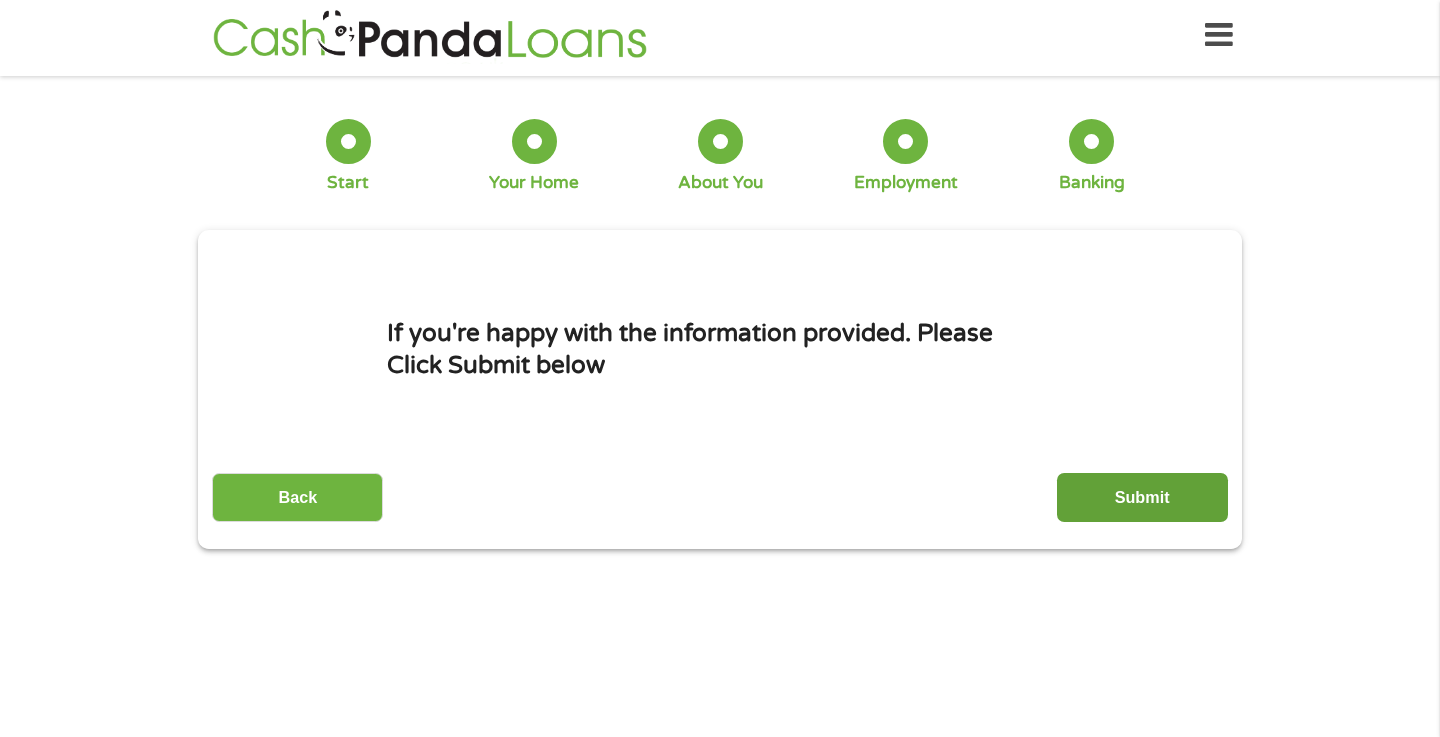 click on "Submit" at bounding box center [1142, 497] 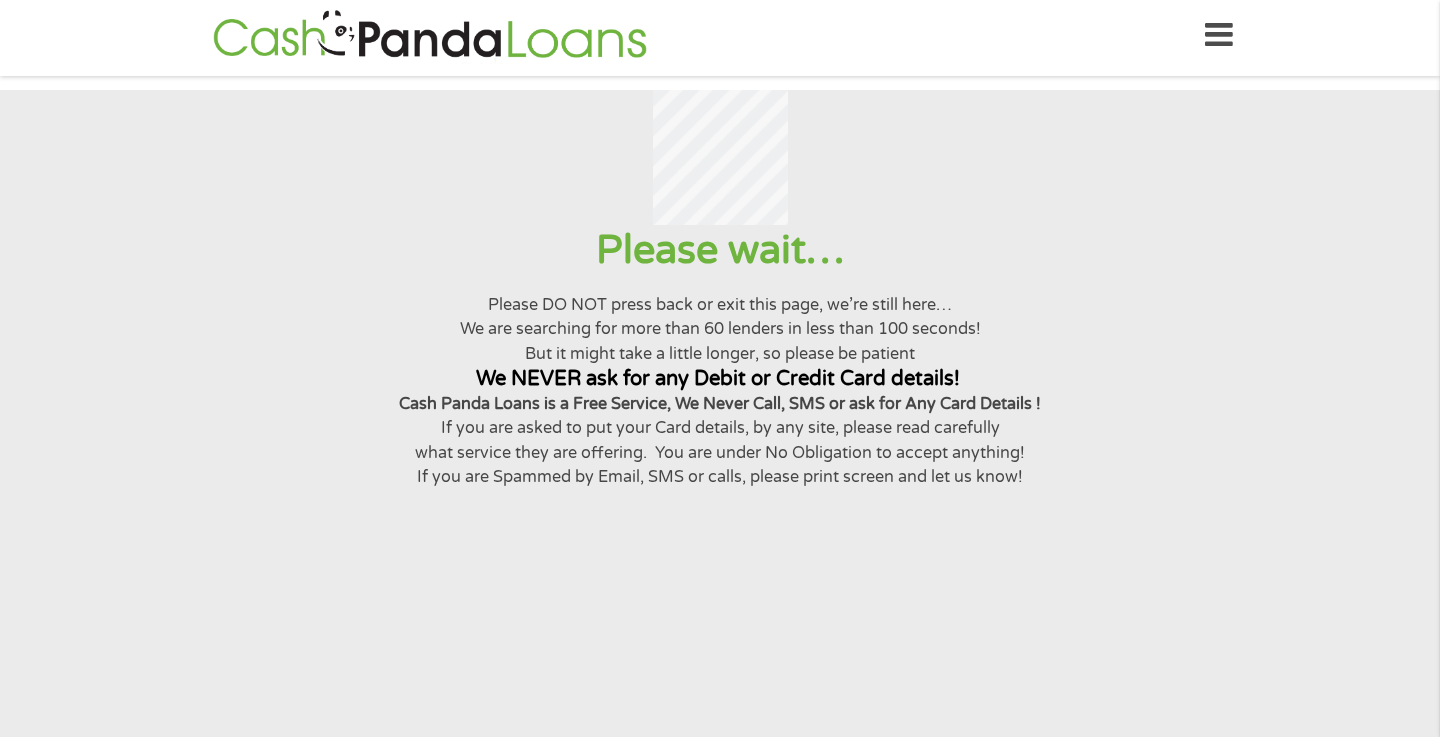 scroll, scrollTop: 0, scrollLeft: 0, axis: both 